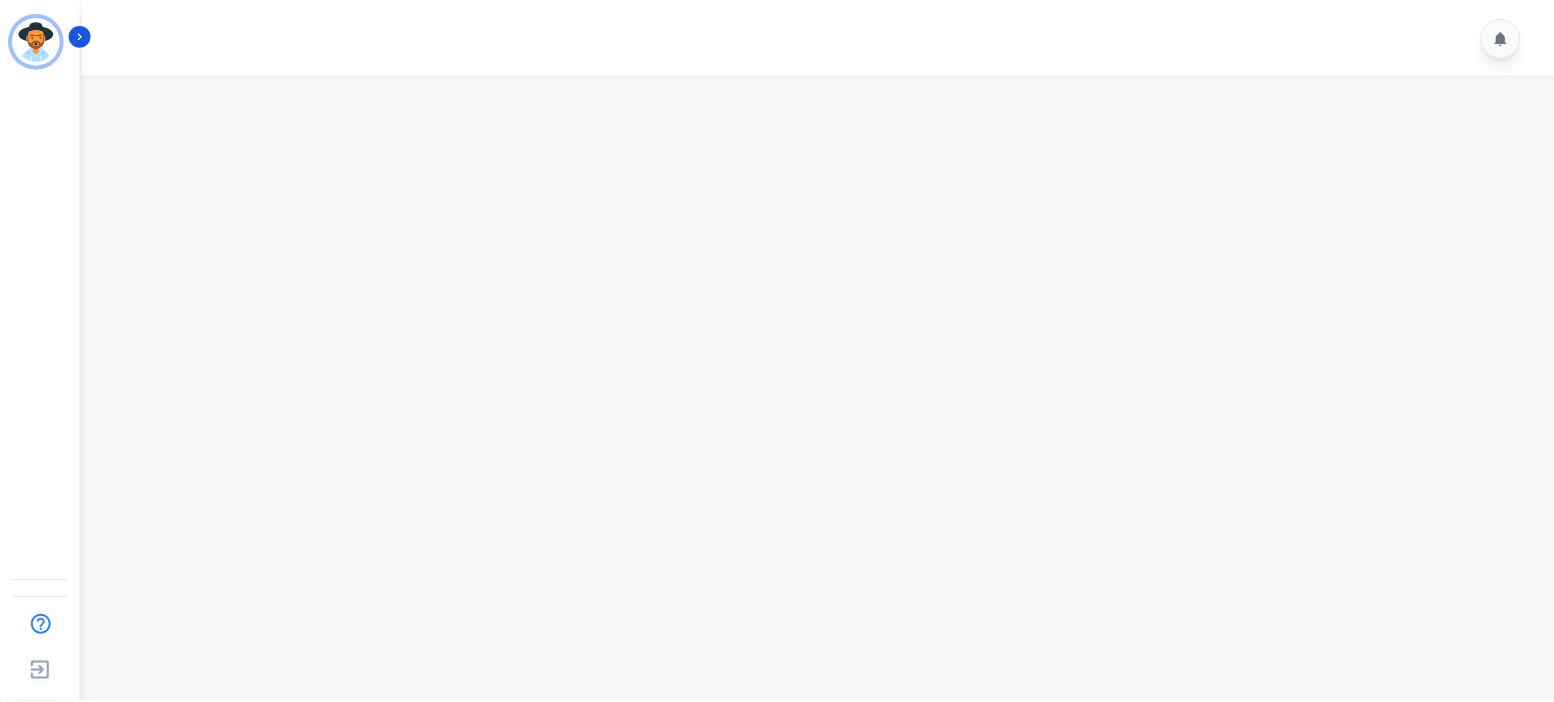 scroll, scrollTop: 0, scrollLeft: 0, axis: both 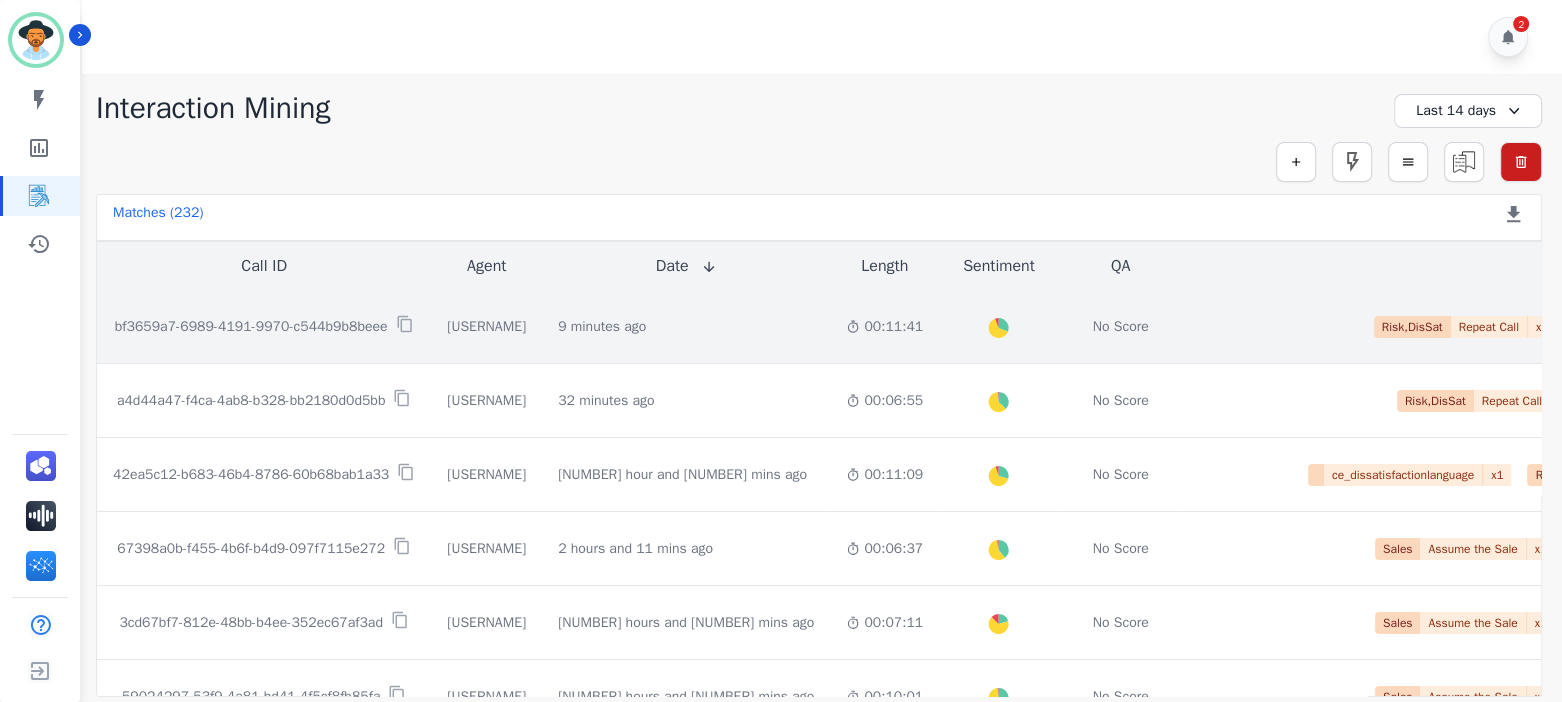 click on "bf3659a7-6989-4191-9970-c544b9b8beee" at bounding box center [251, 327] 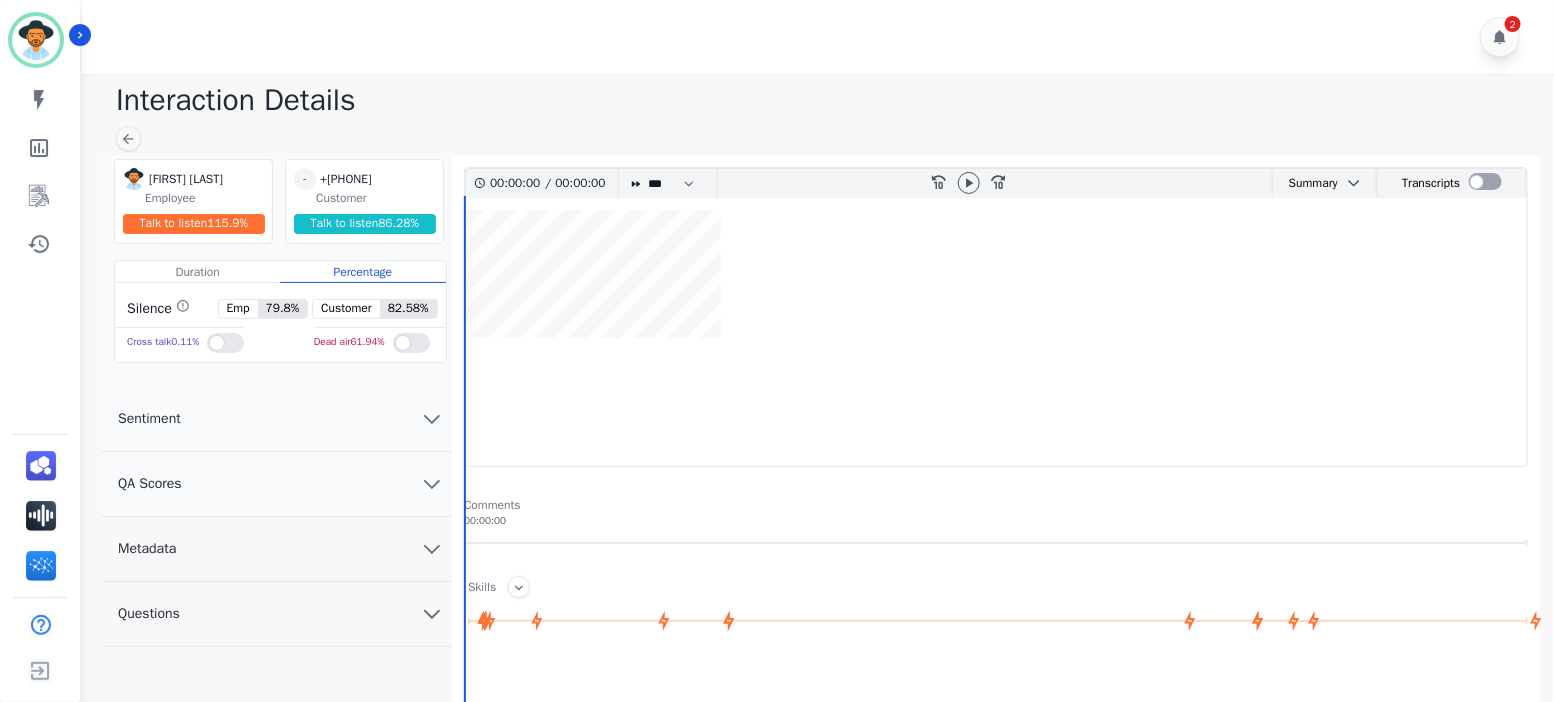 click on "Talk to listen  86.28 %" at bounding box center [365, 224] 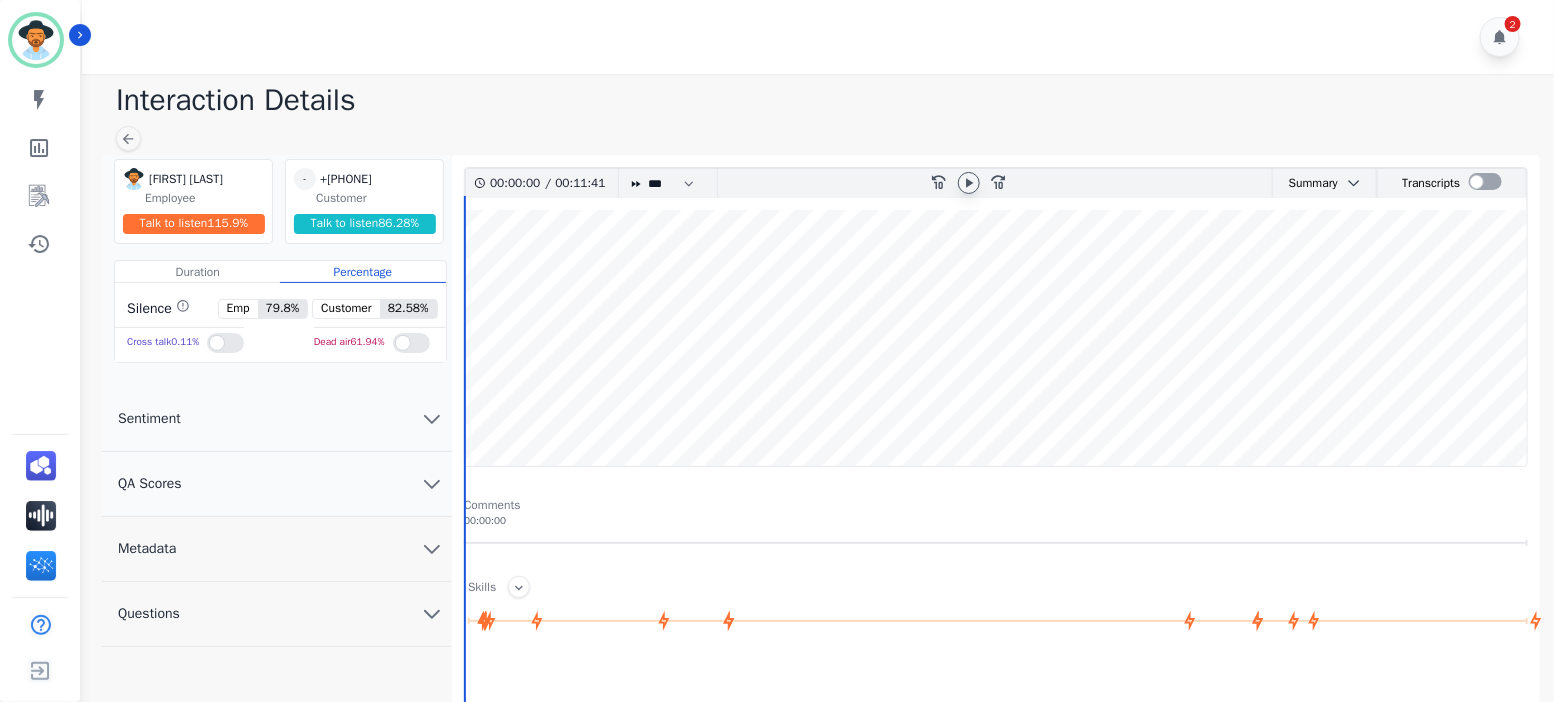 click 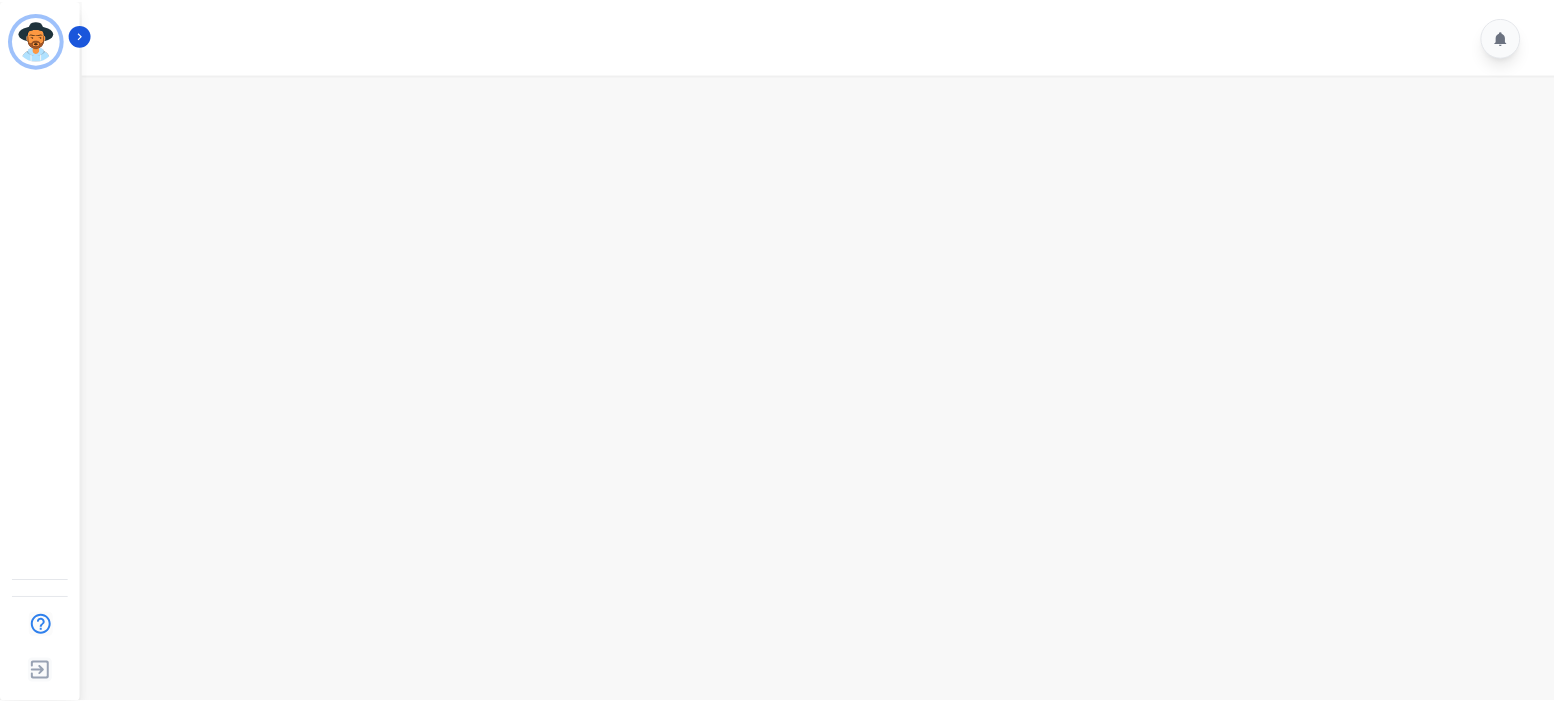 scroll, scrollTop: 0, scrollLeft: 0, axis: both 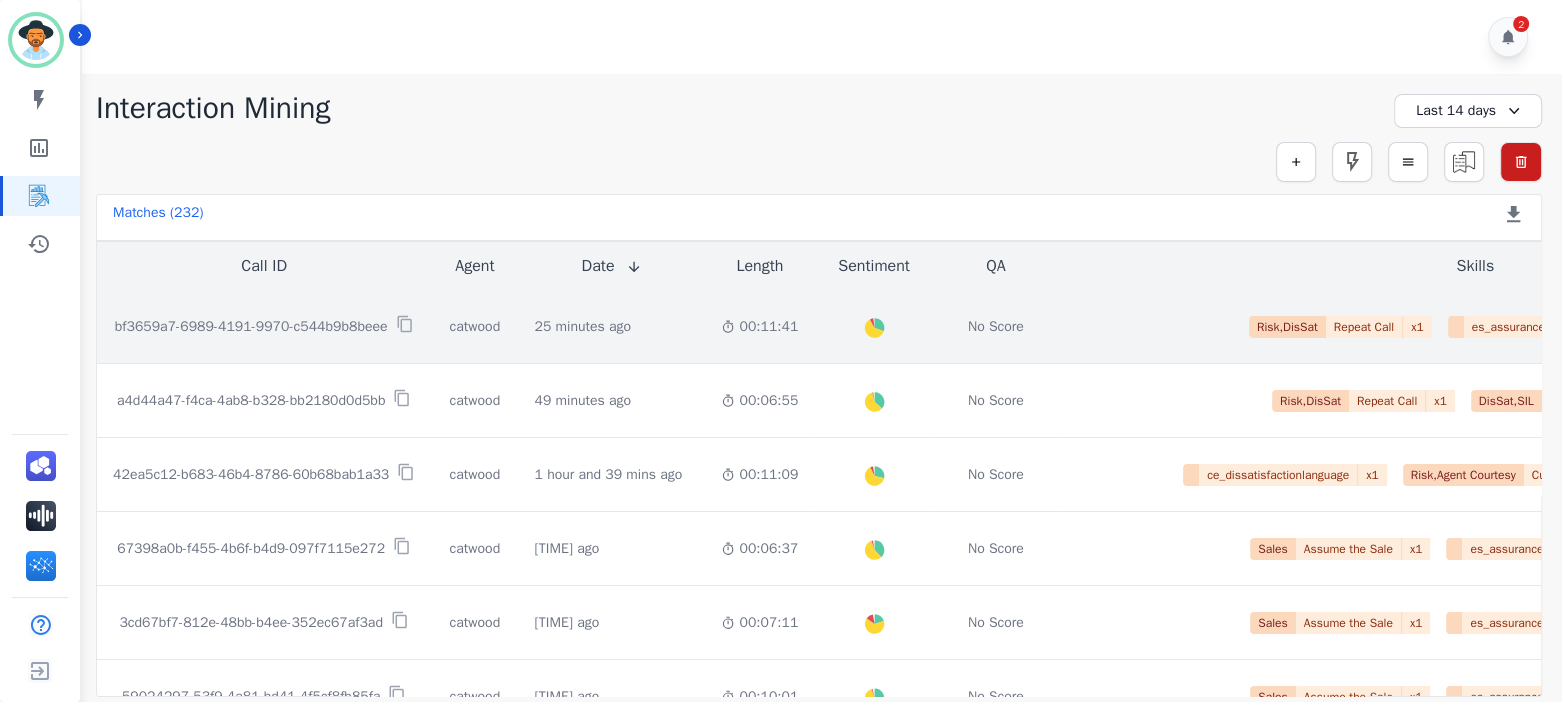 click on "bf3659a7-6989-4191-9970-c544b9b8beee" at bounding box center (251, 327) 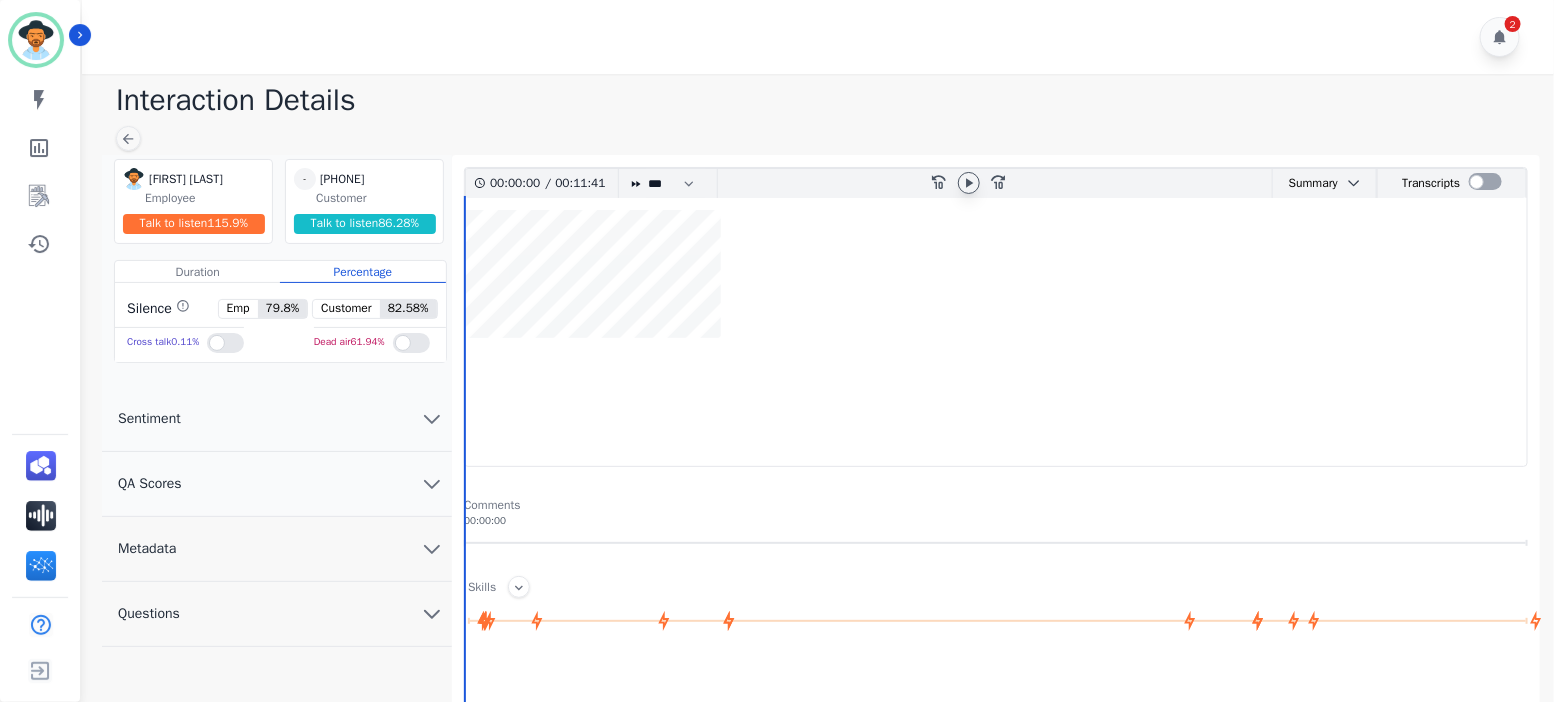 click 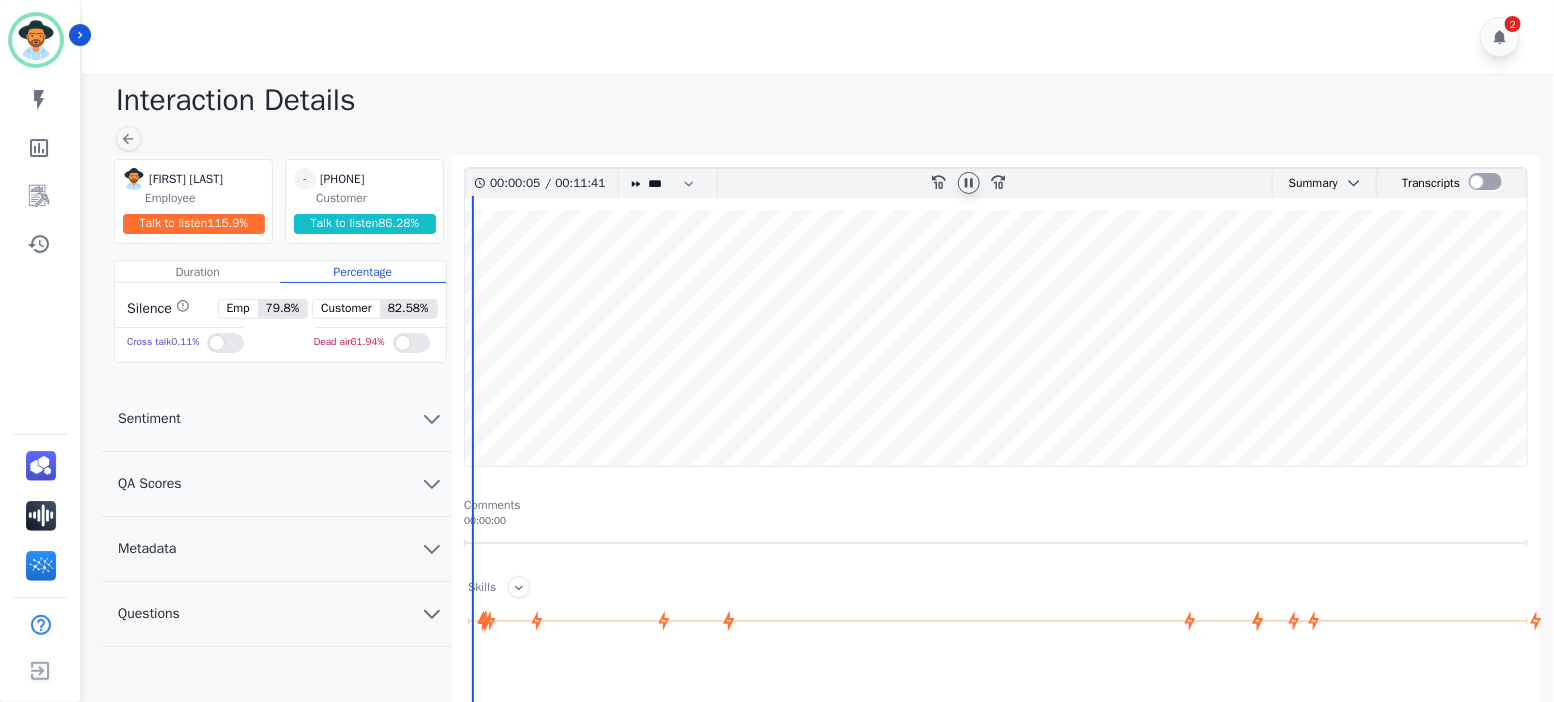 drag, startPoint x: 470, startPoint y: 216, endPoint x: 884, endPoint y: 261, distance: 416.43848 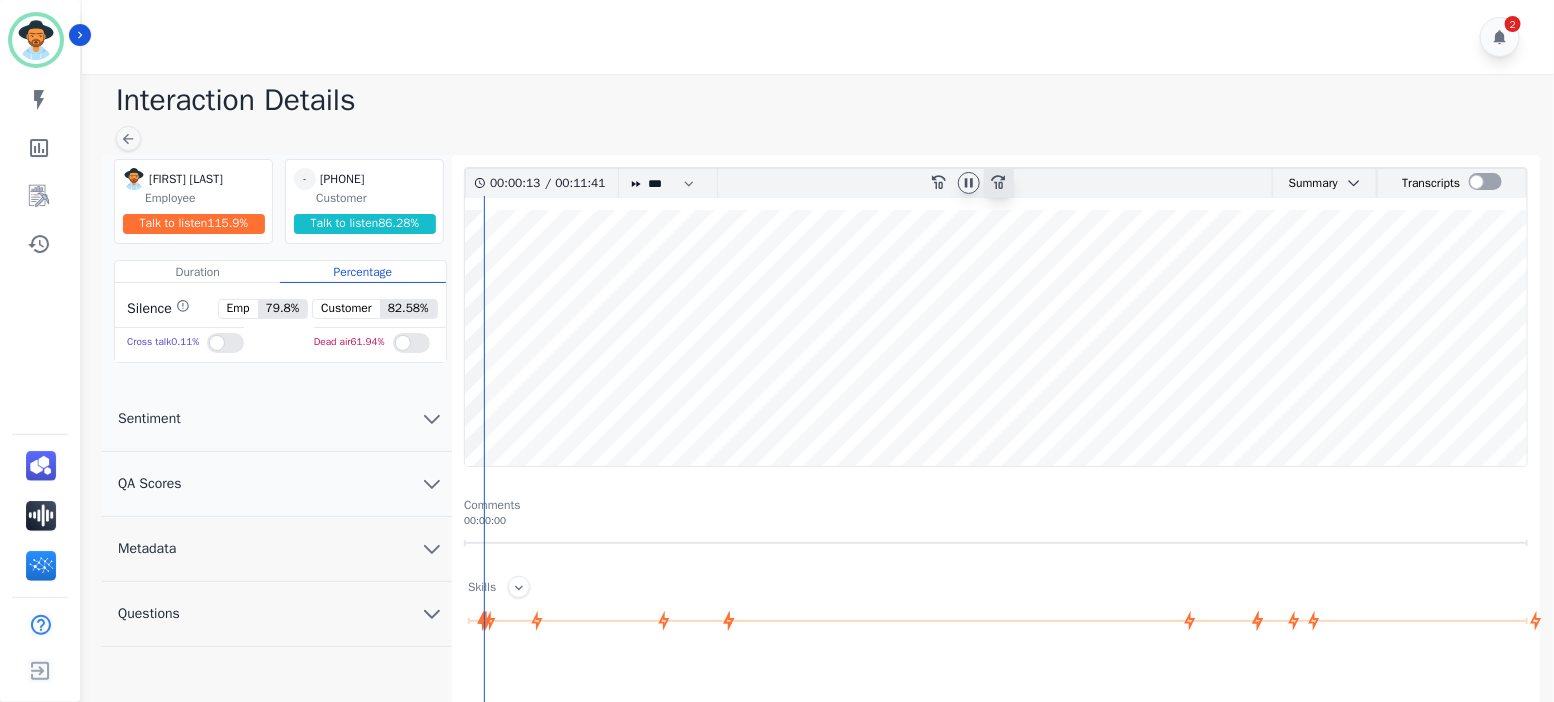 click 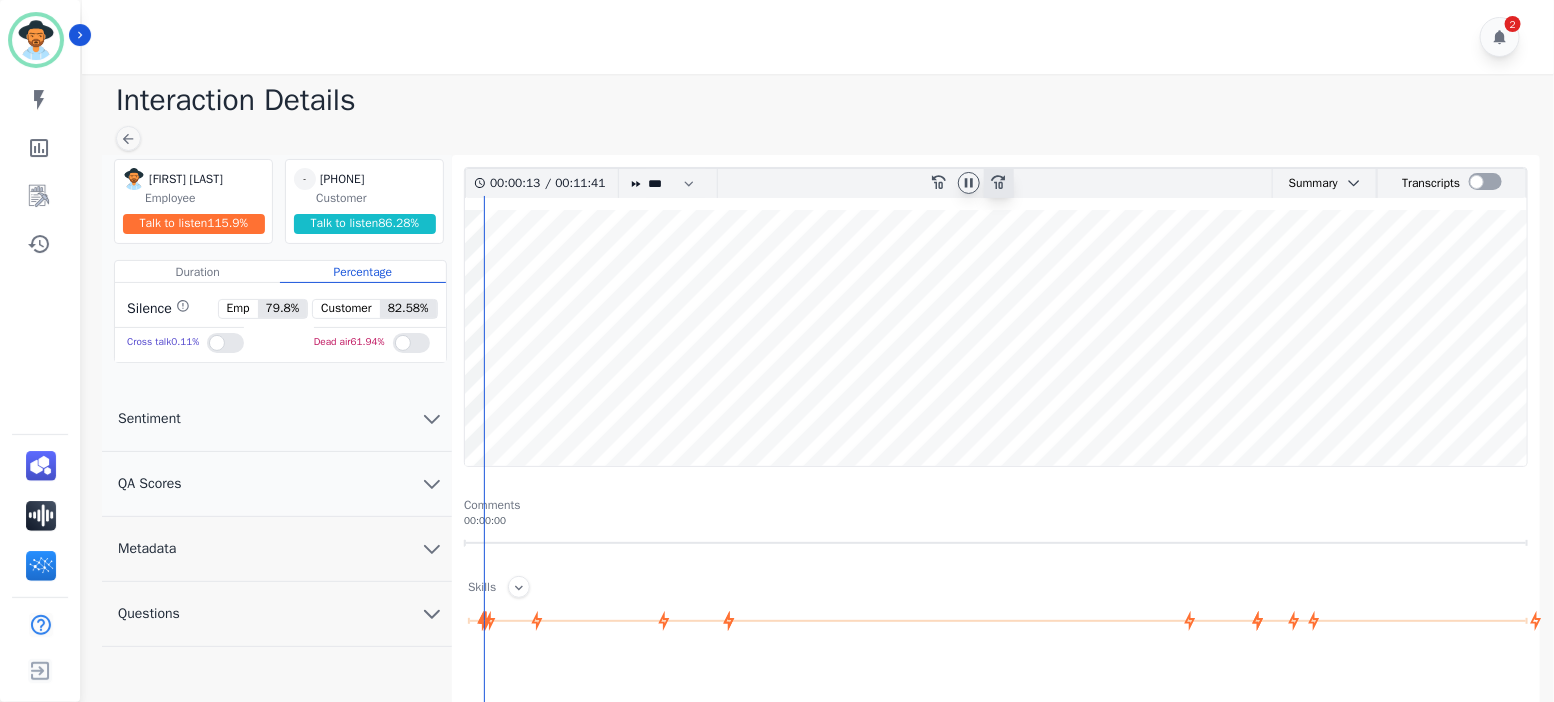 click 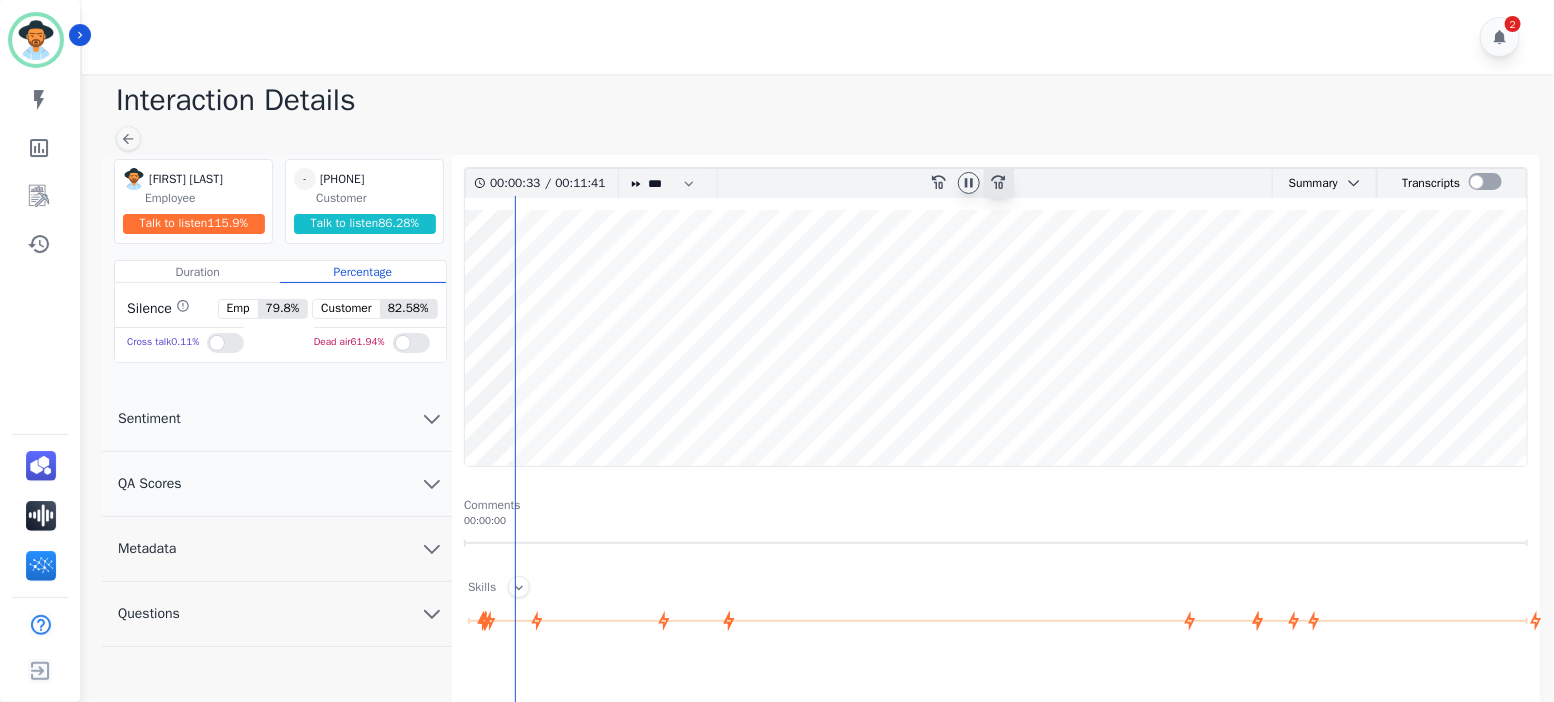 click 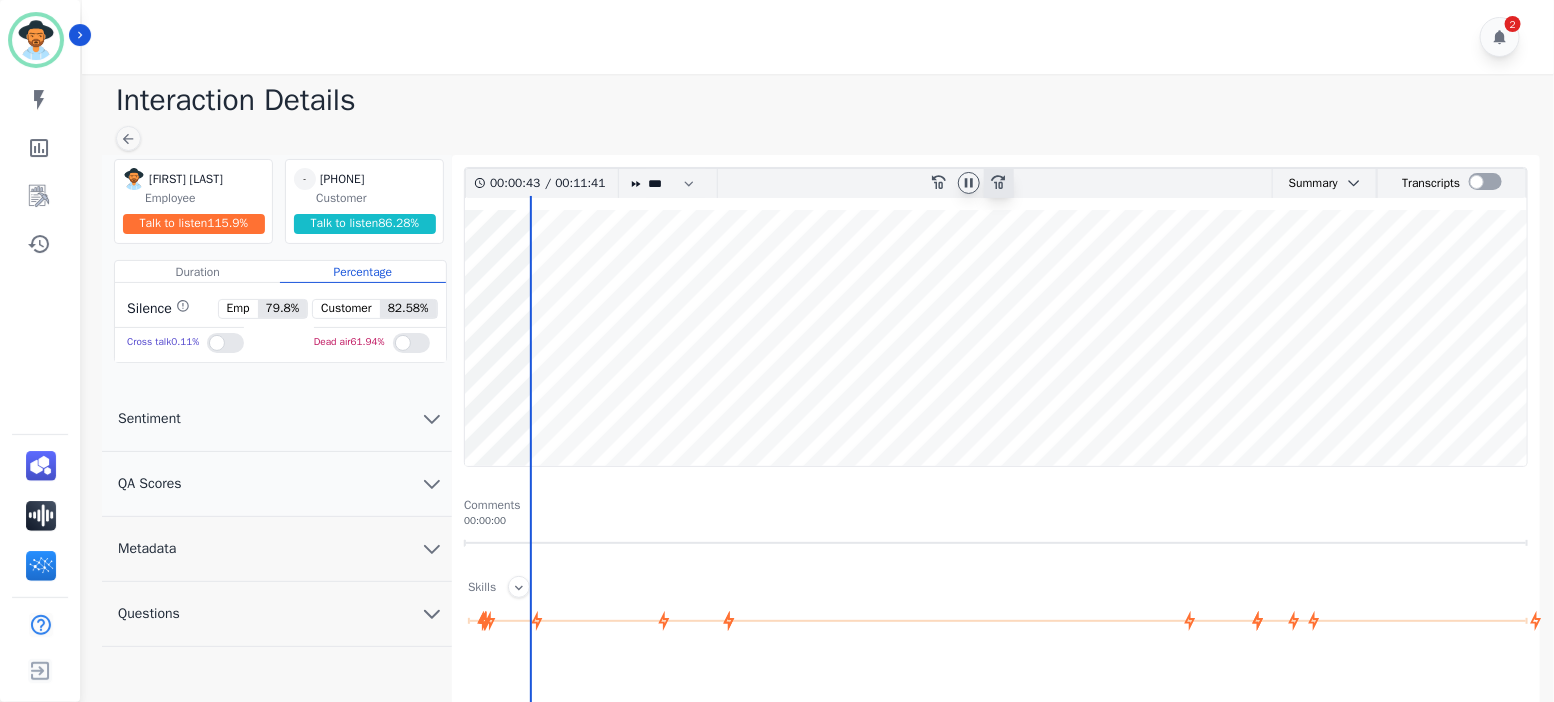 click 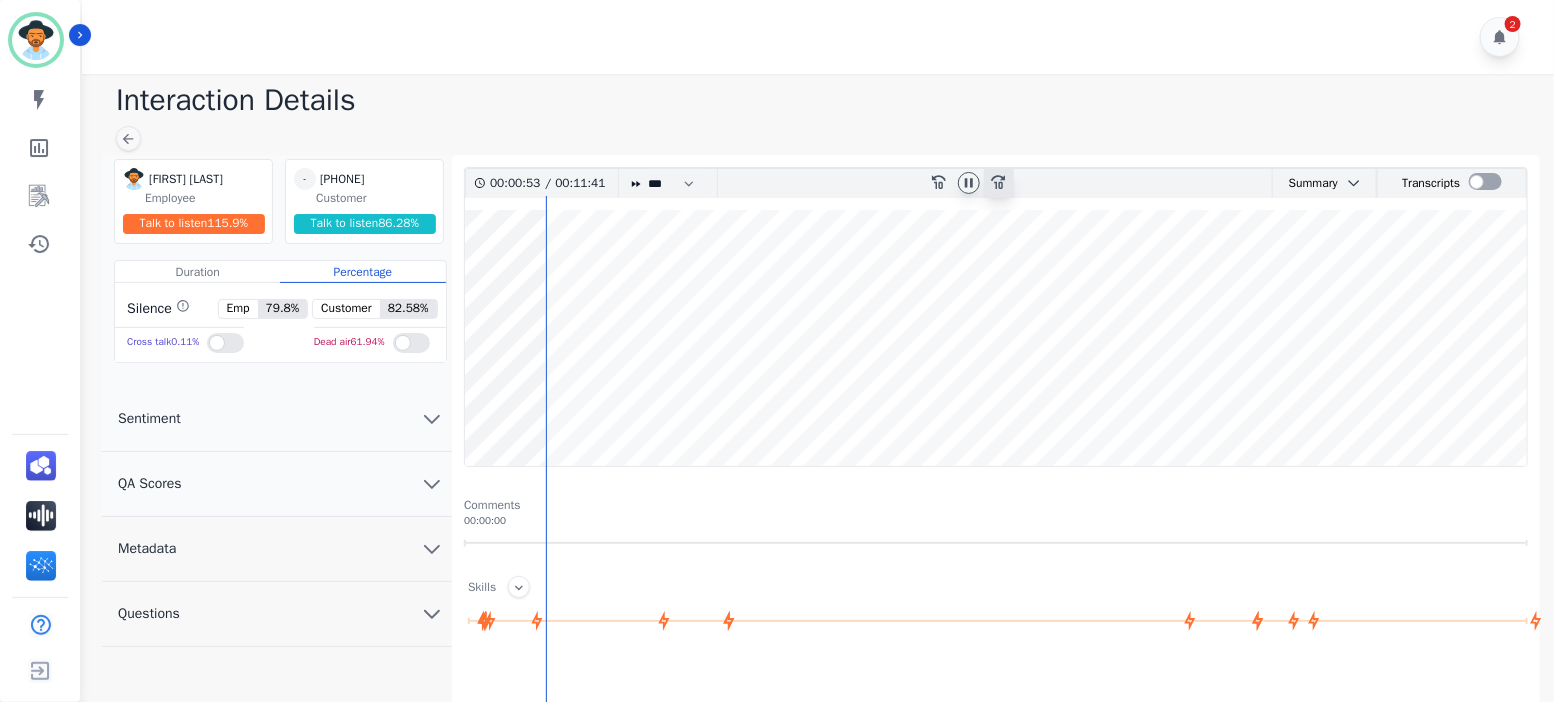 click 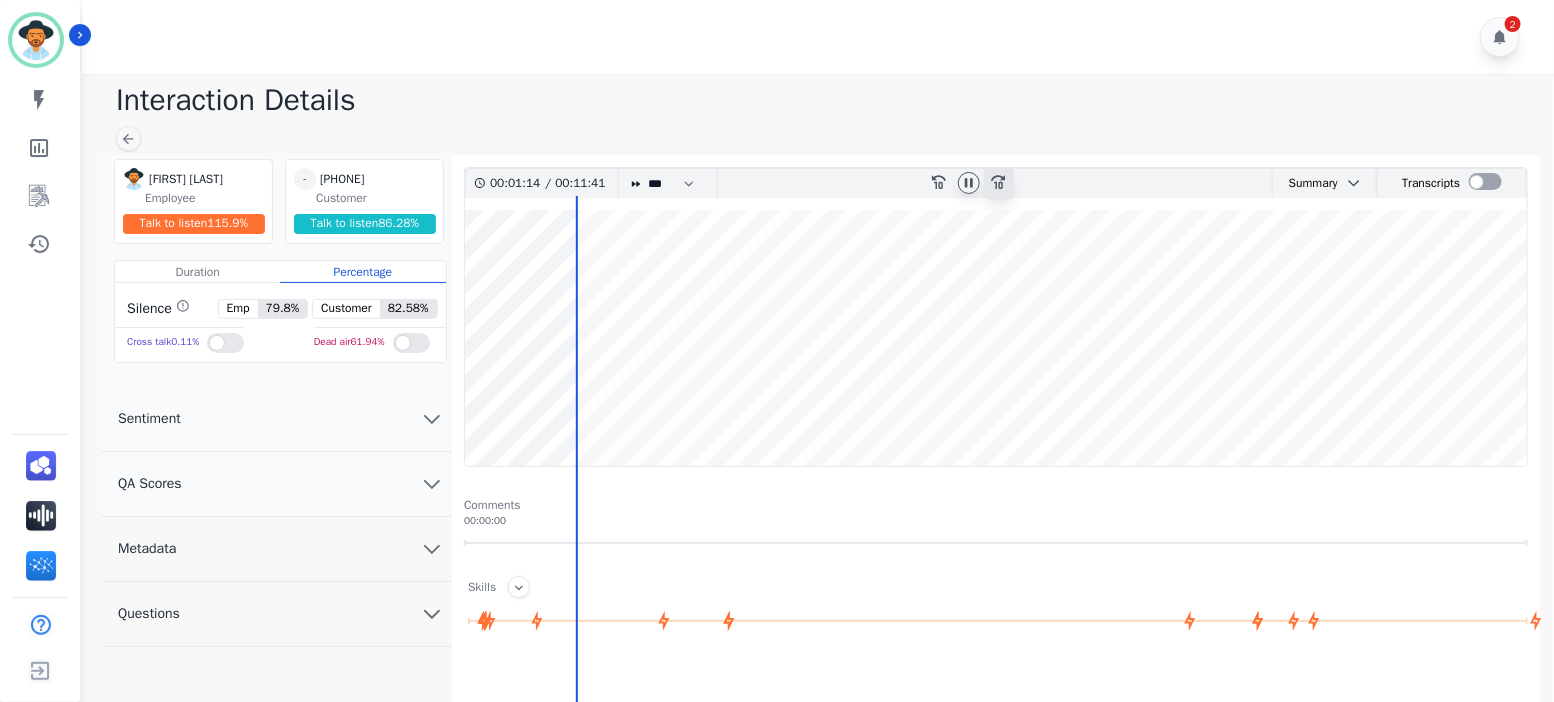 click 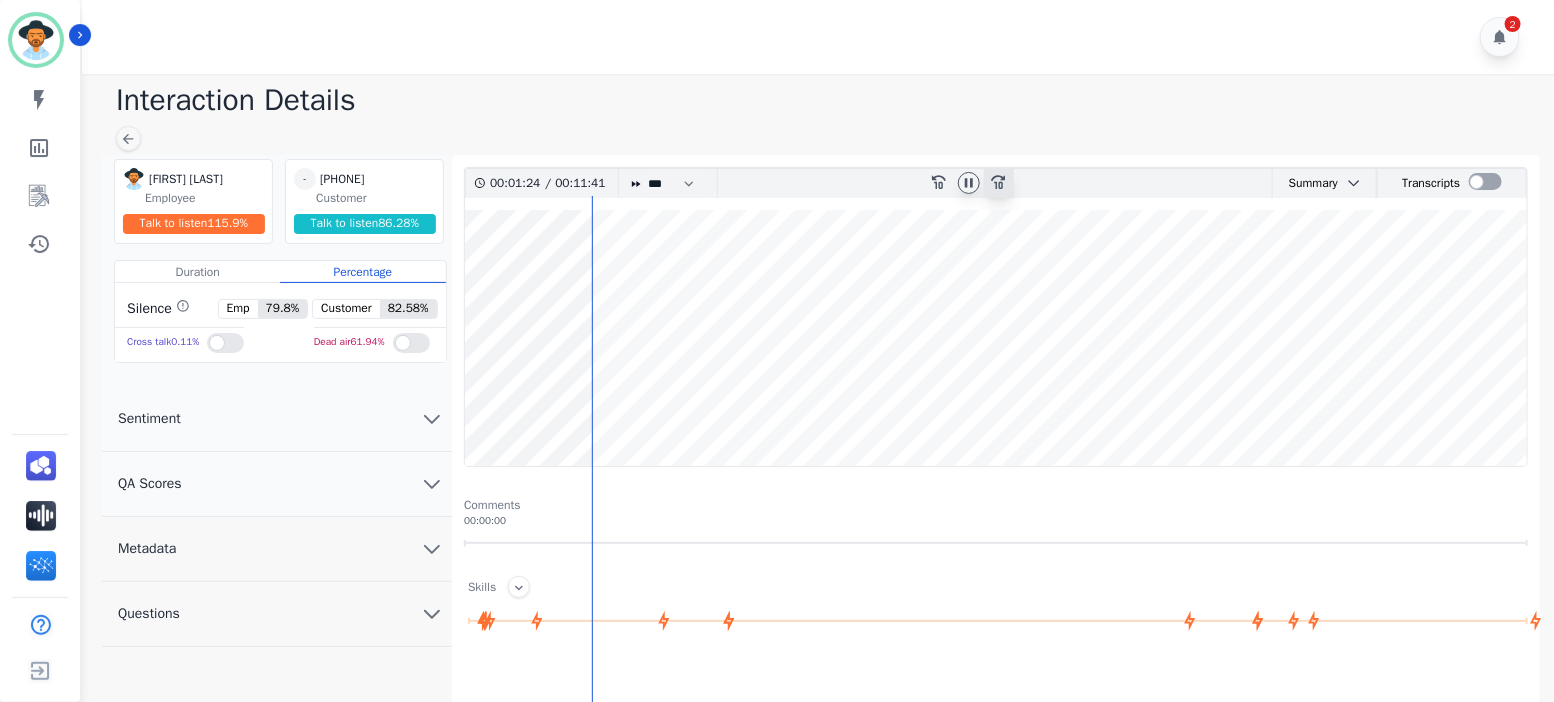 click 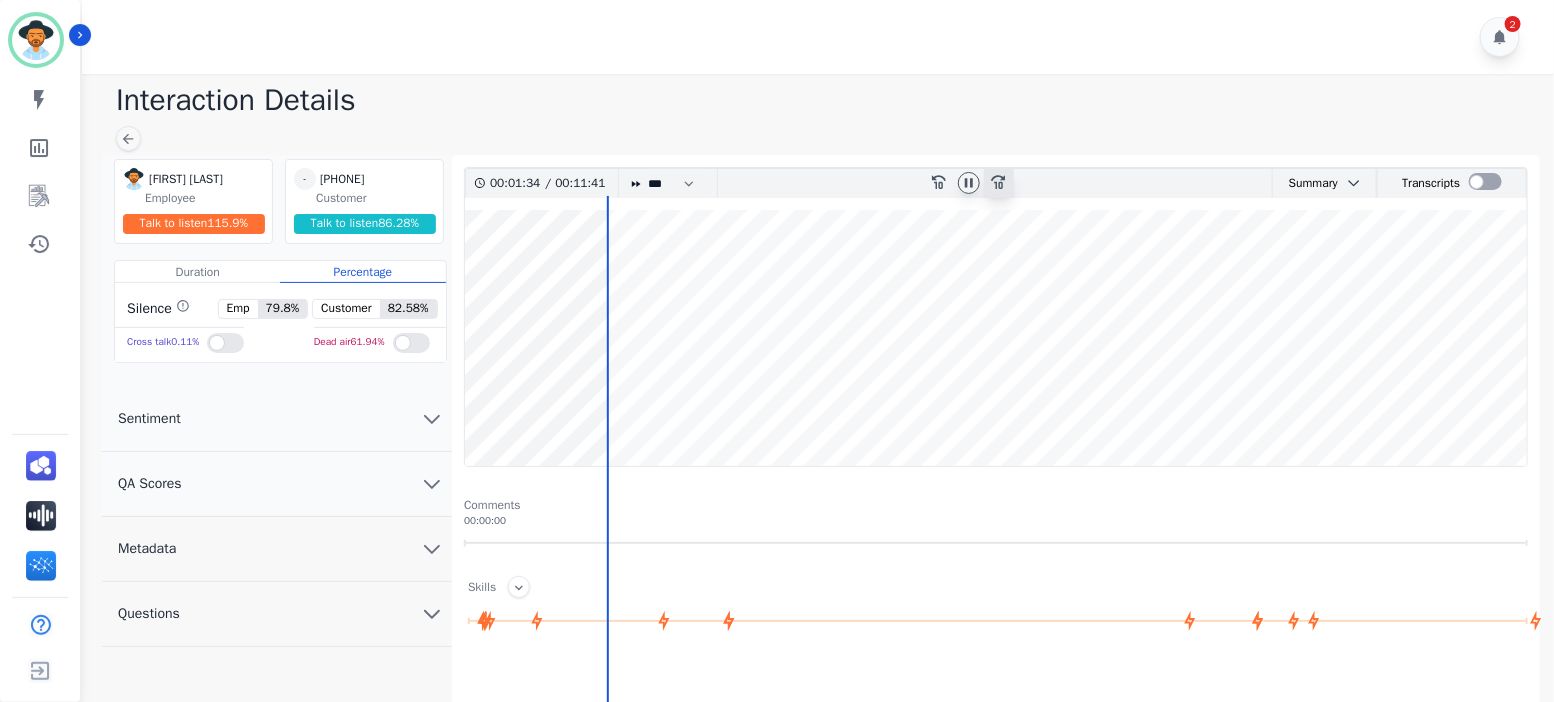 click 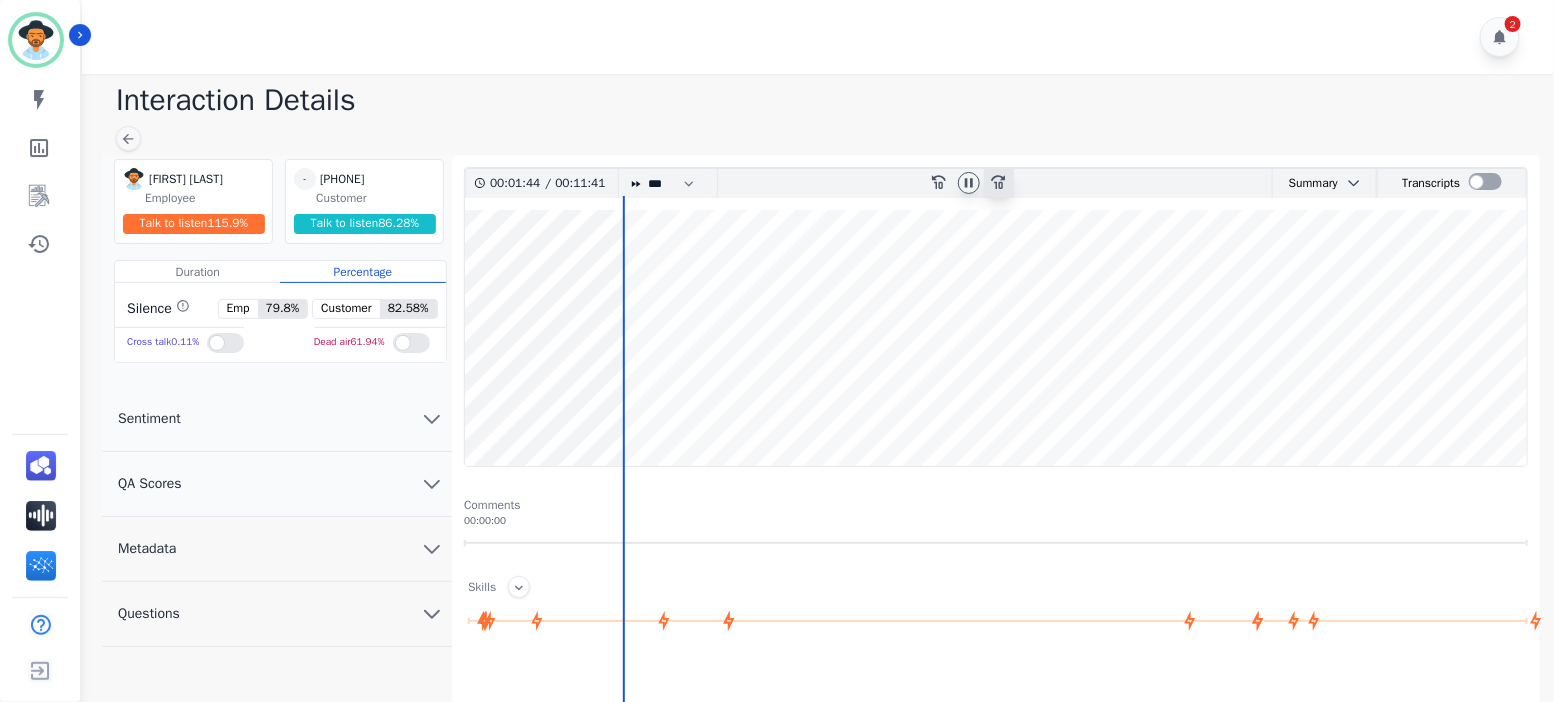 click 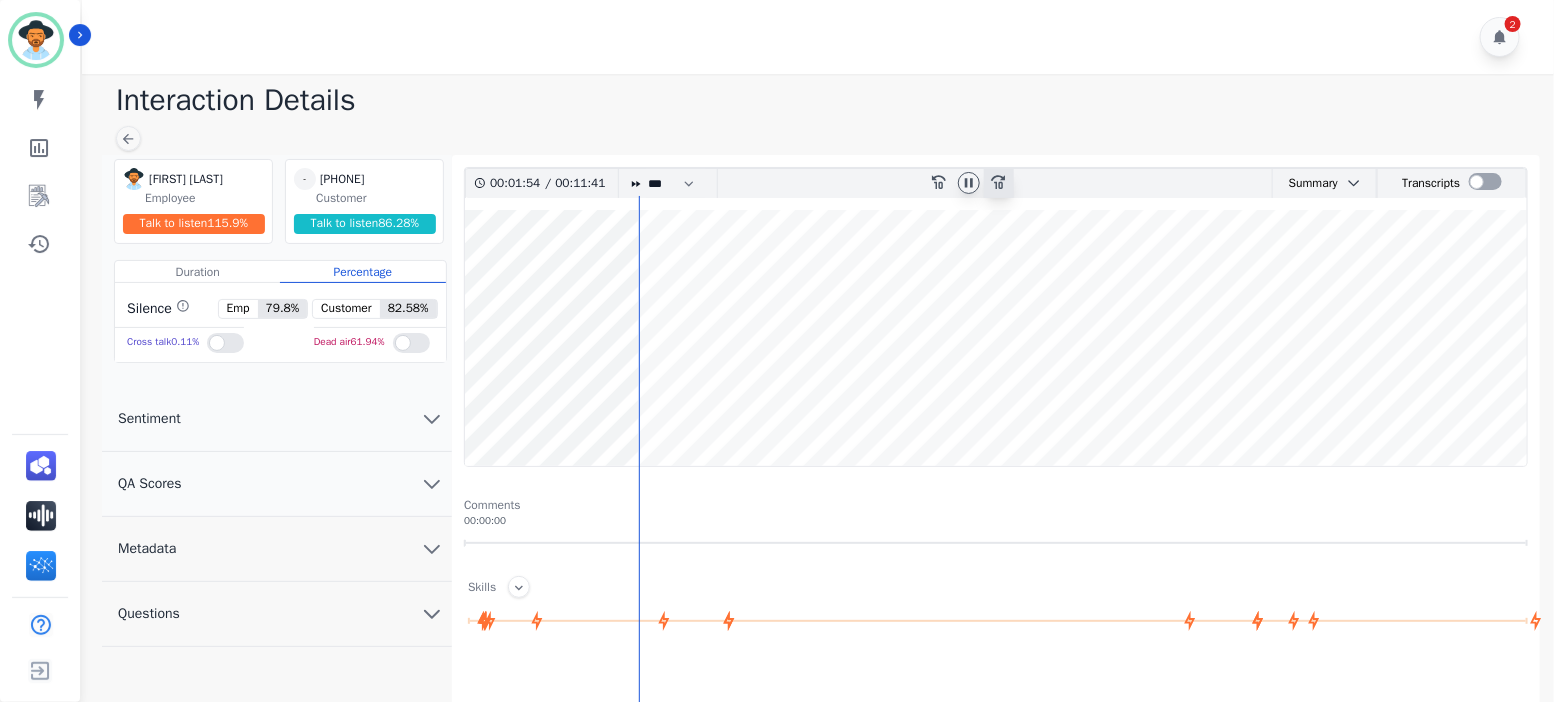 click 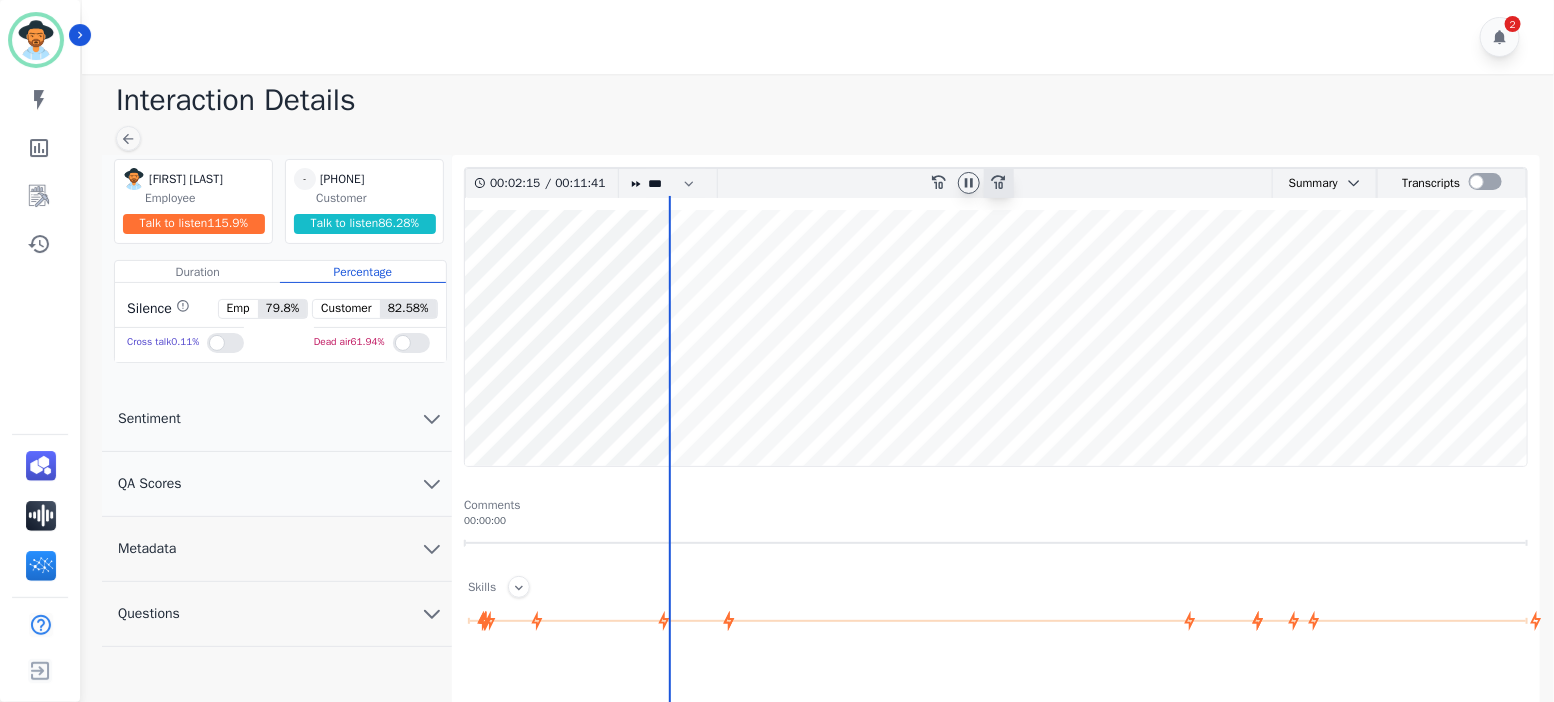 click 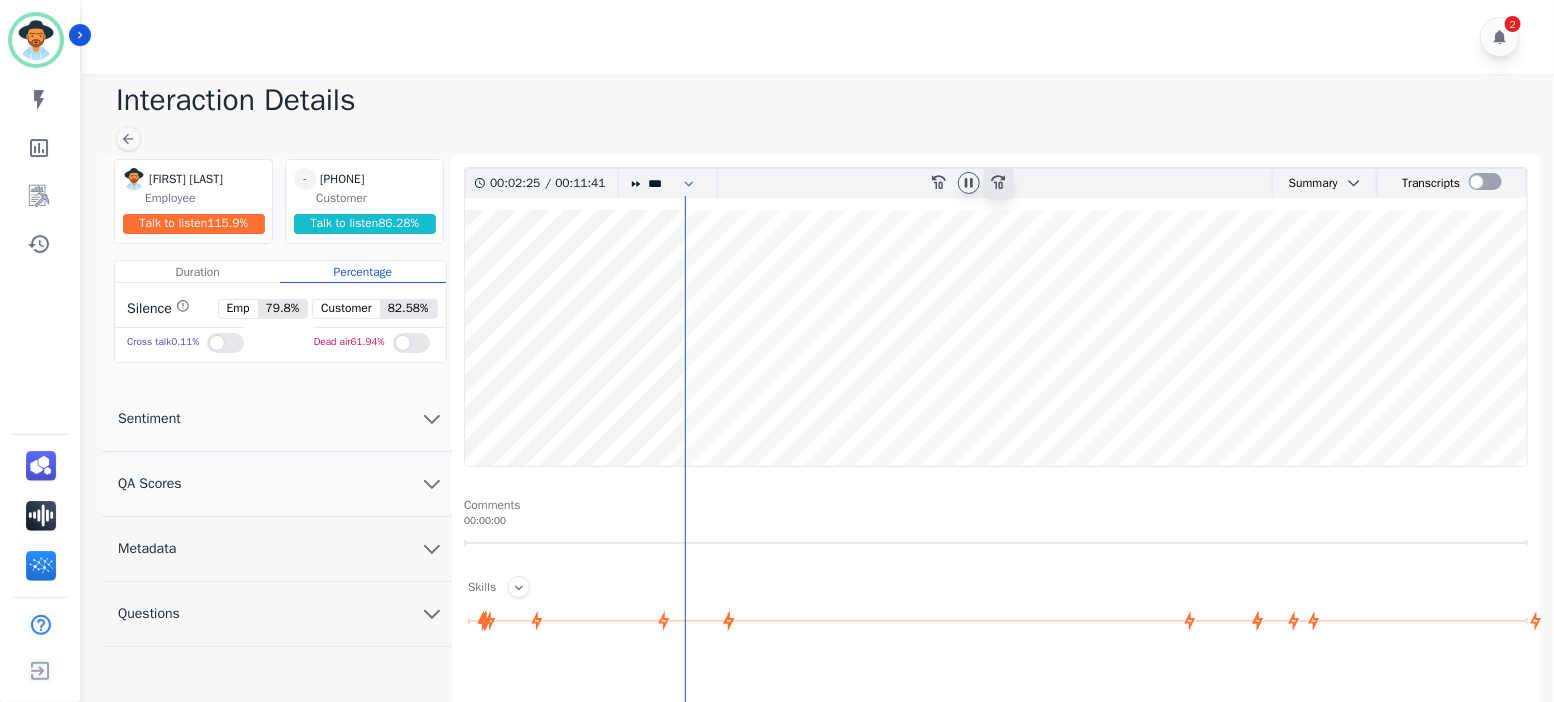click 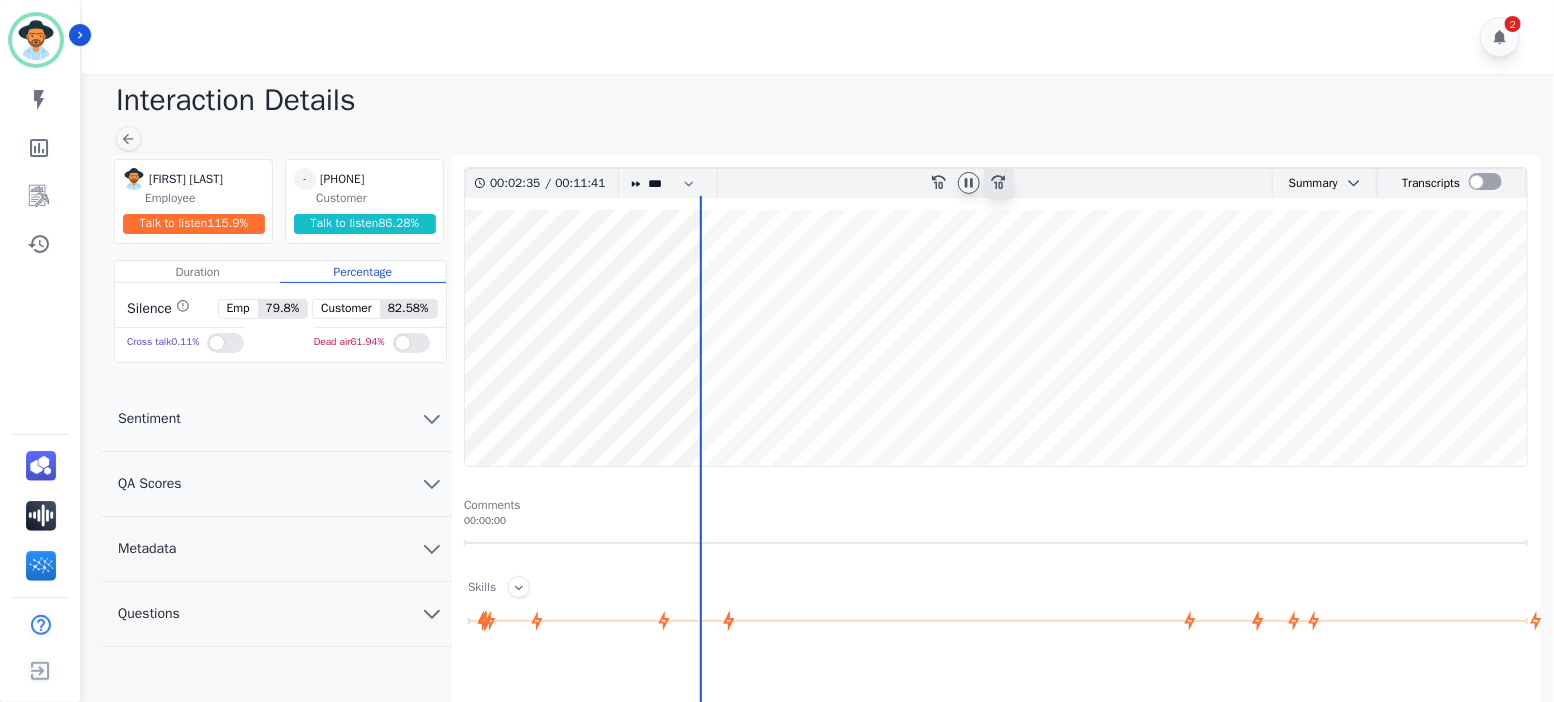click 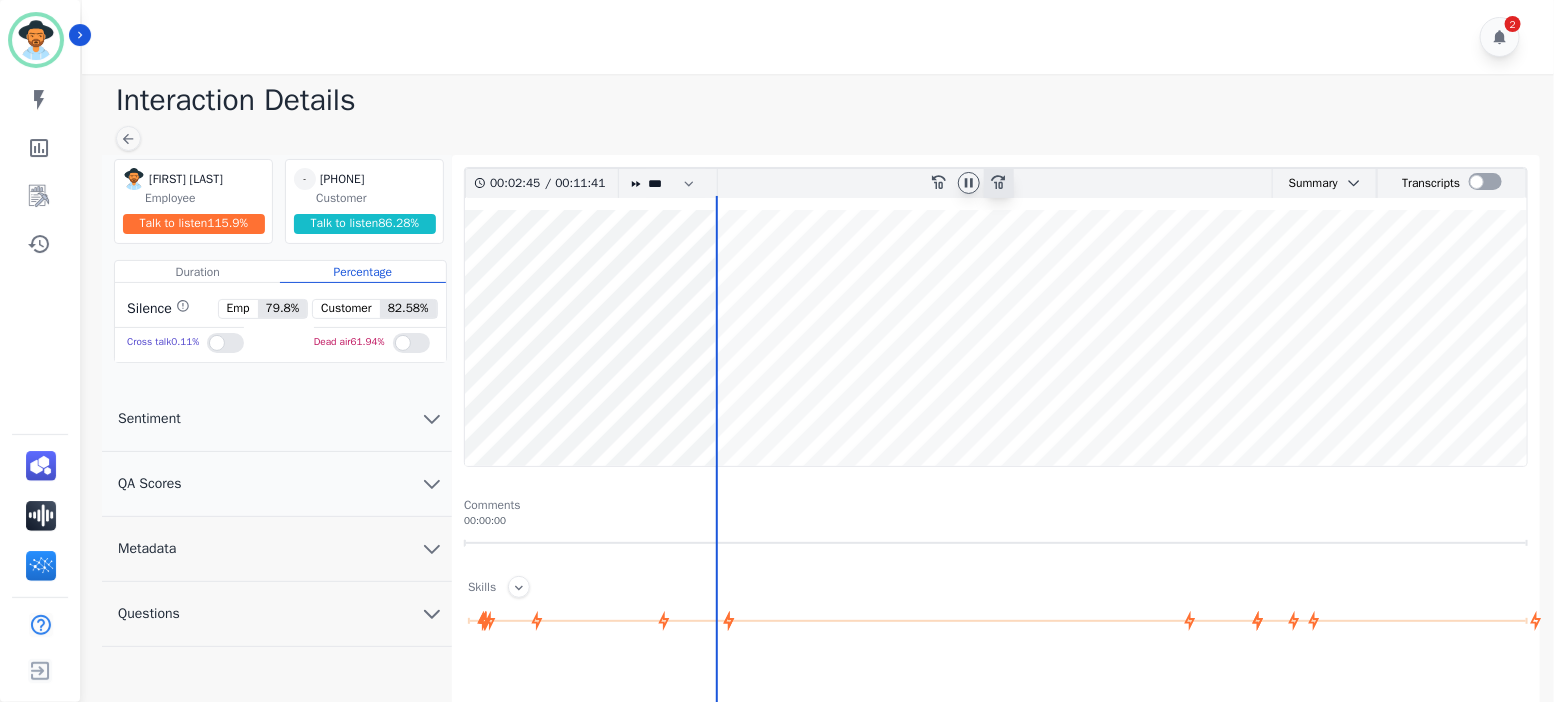 click 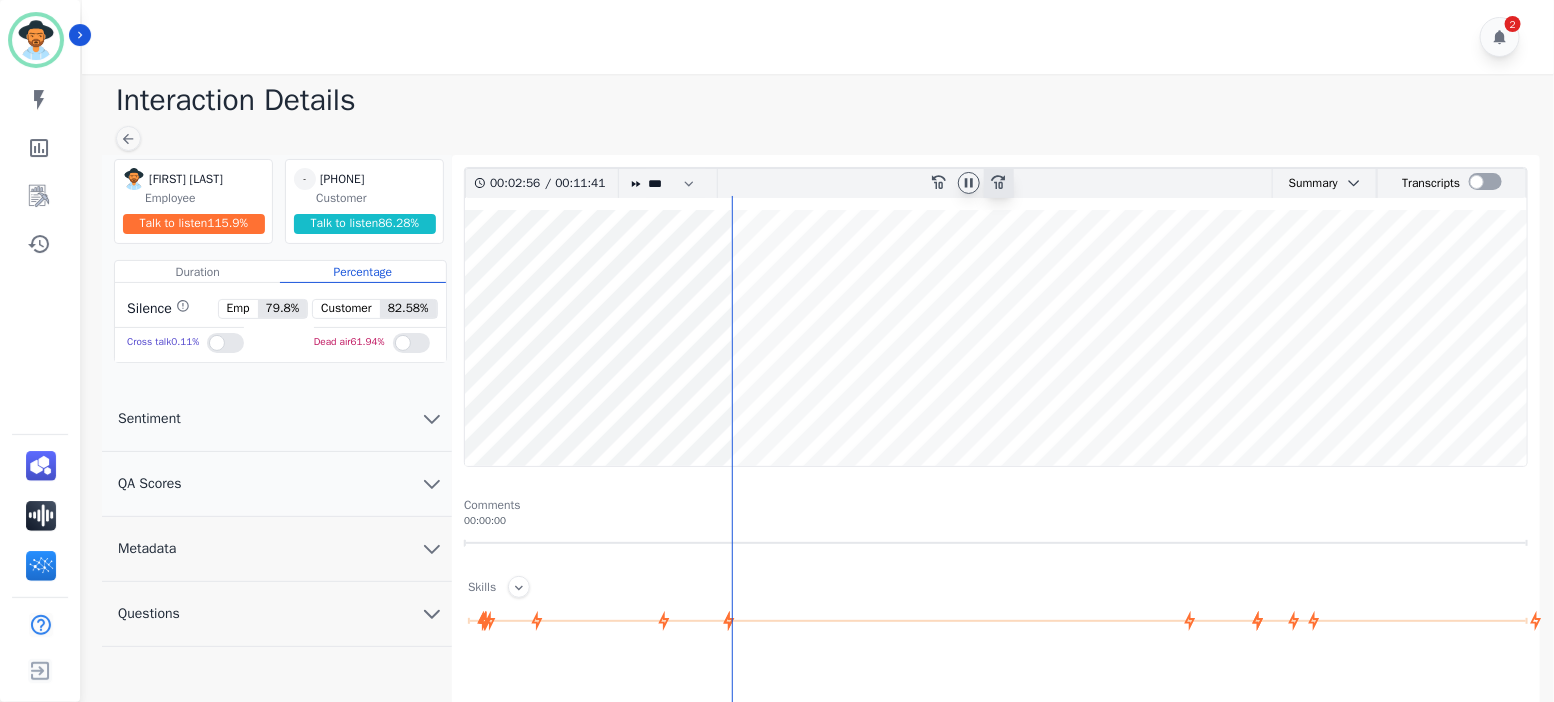 click 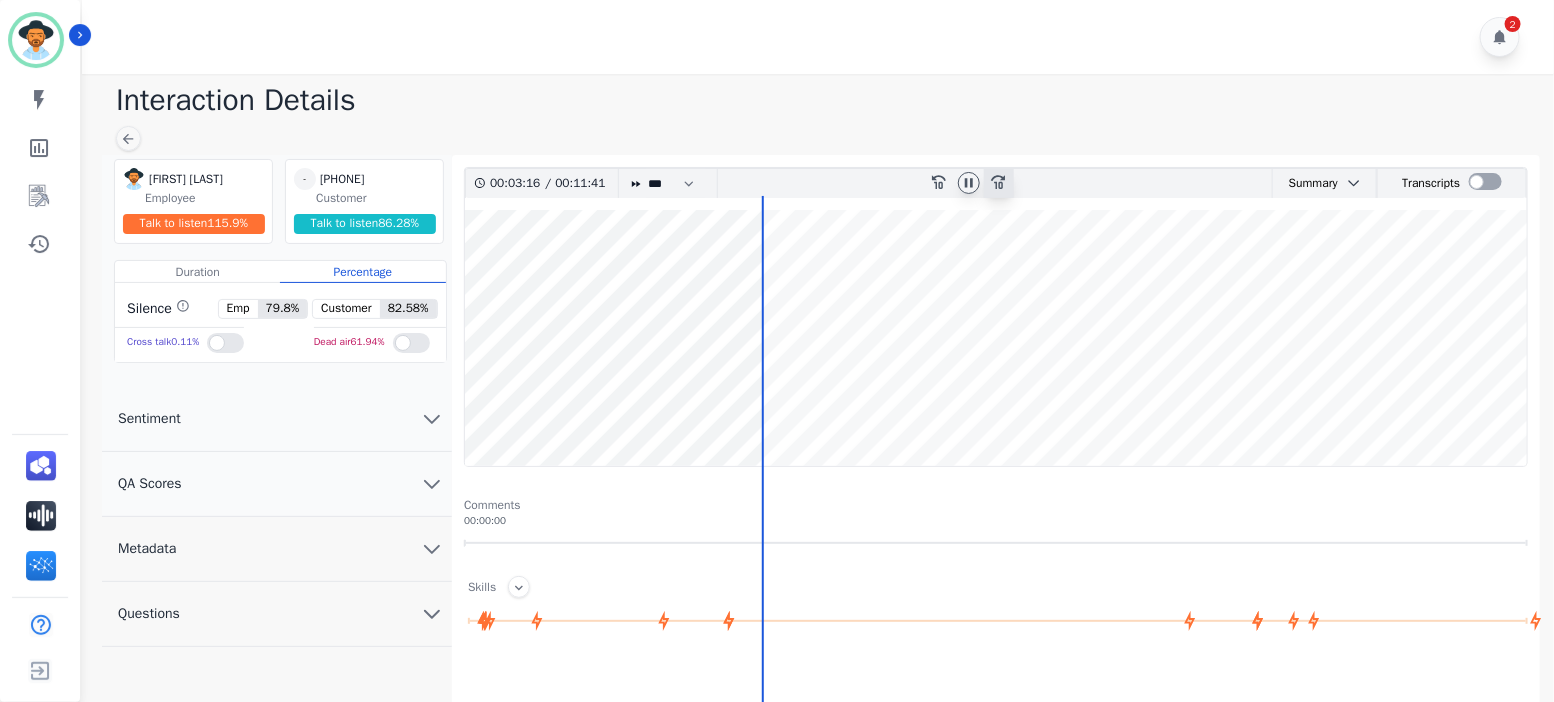 click 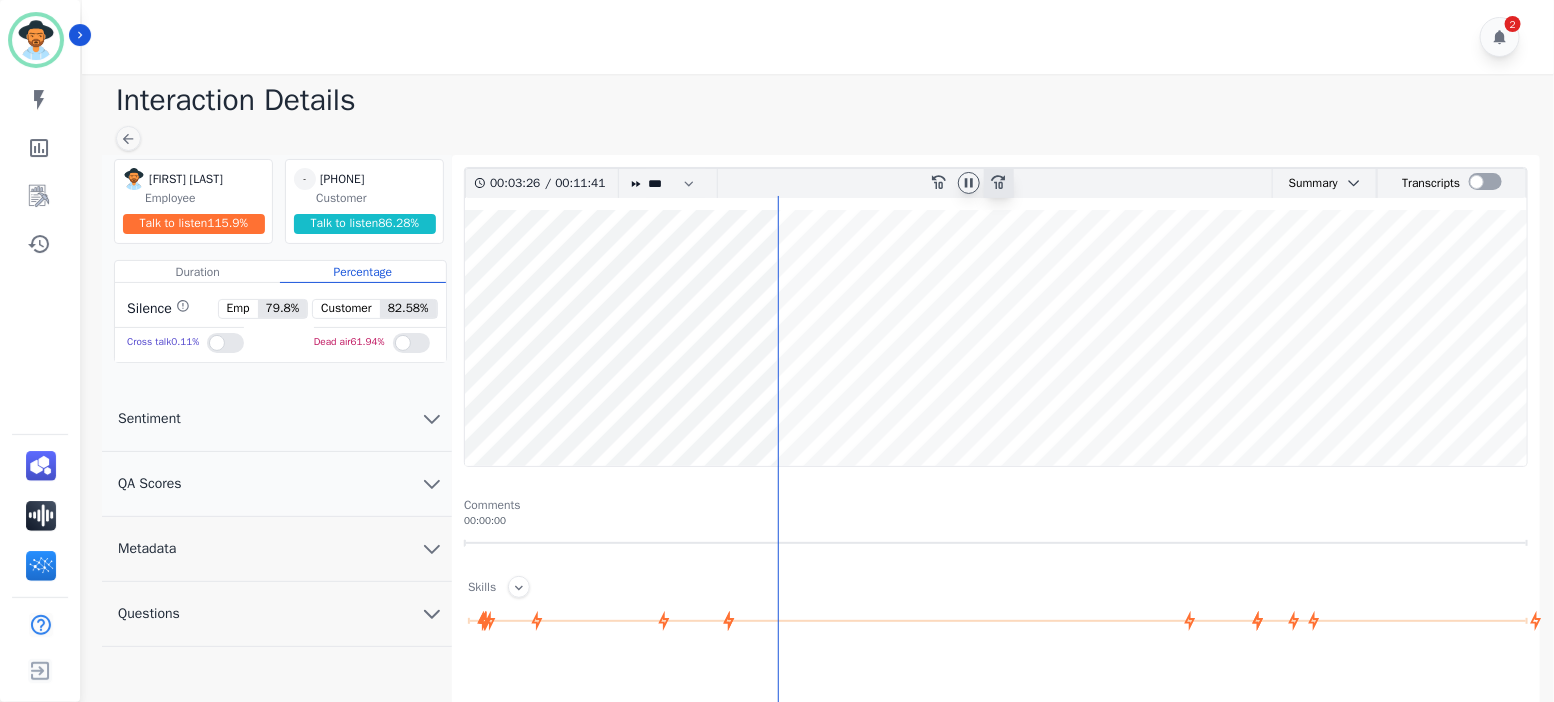 click 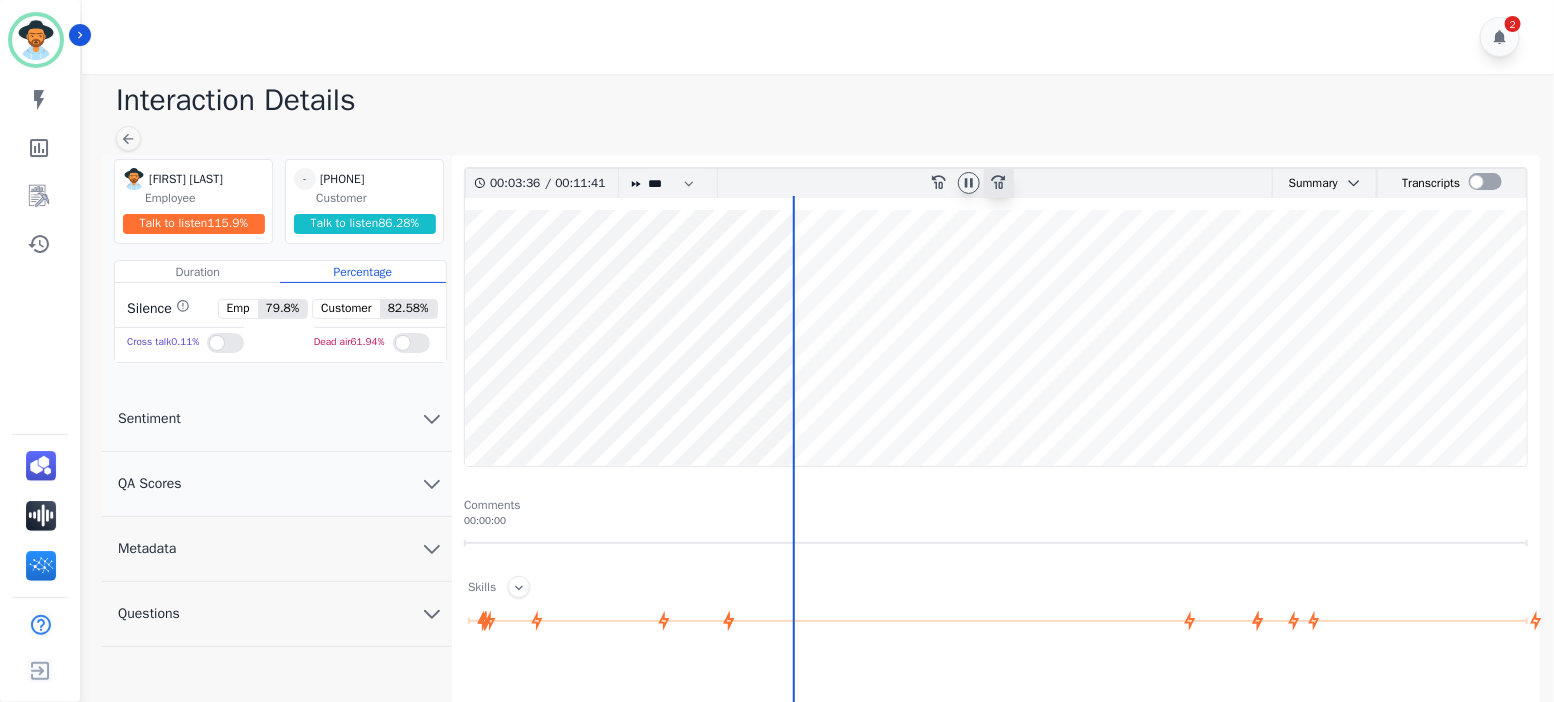 click 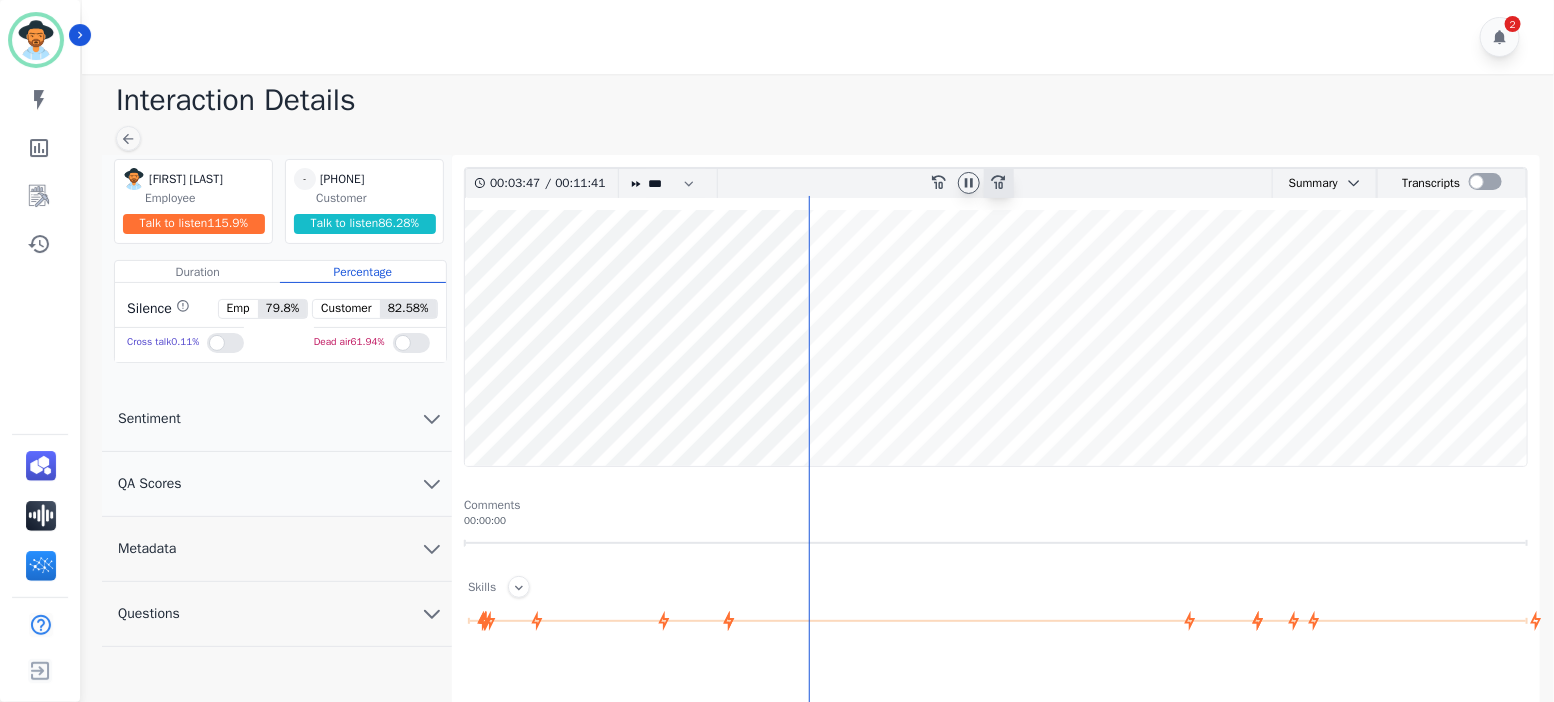 click 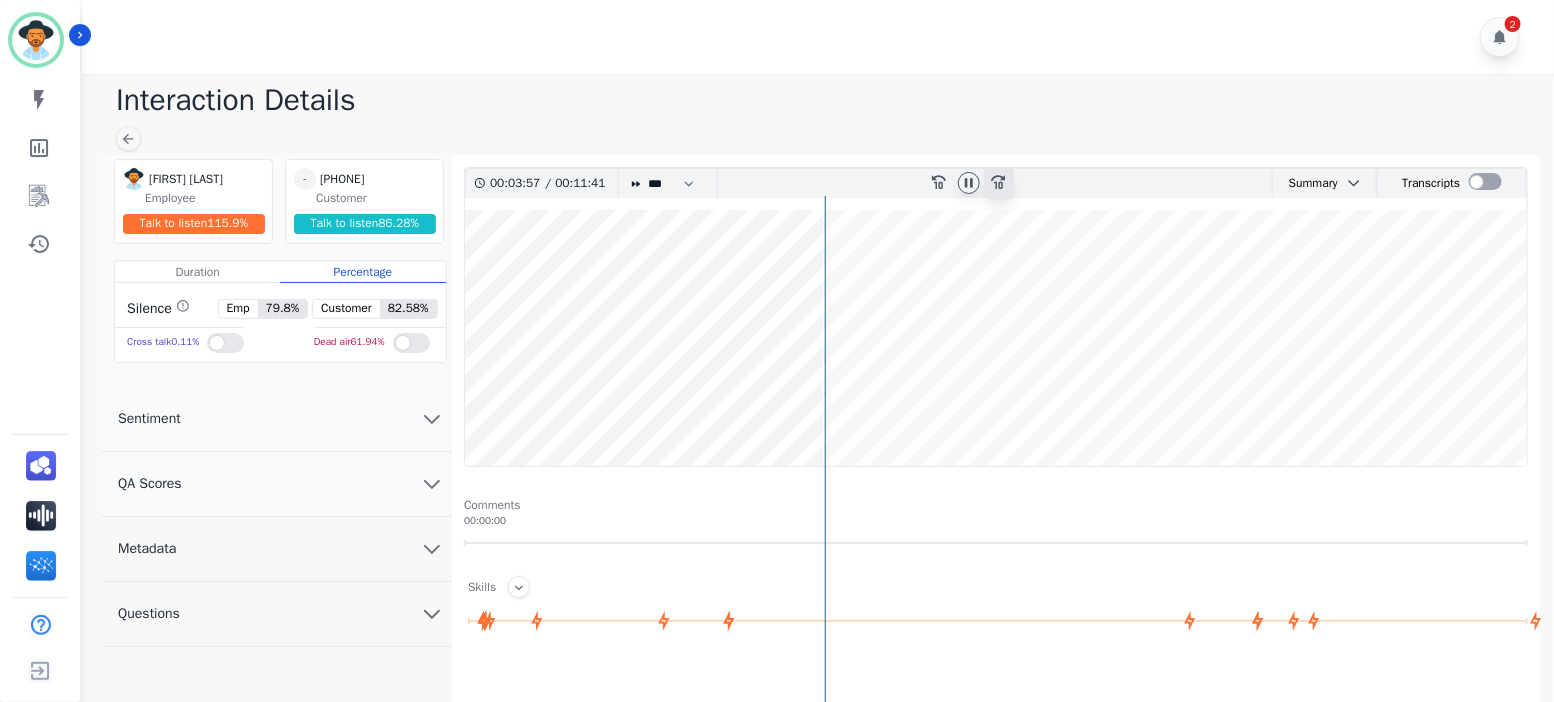 click 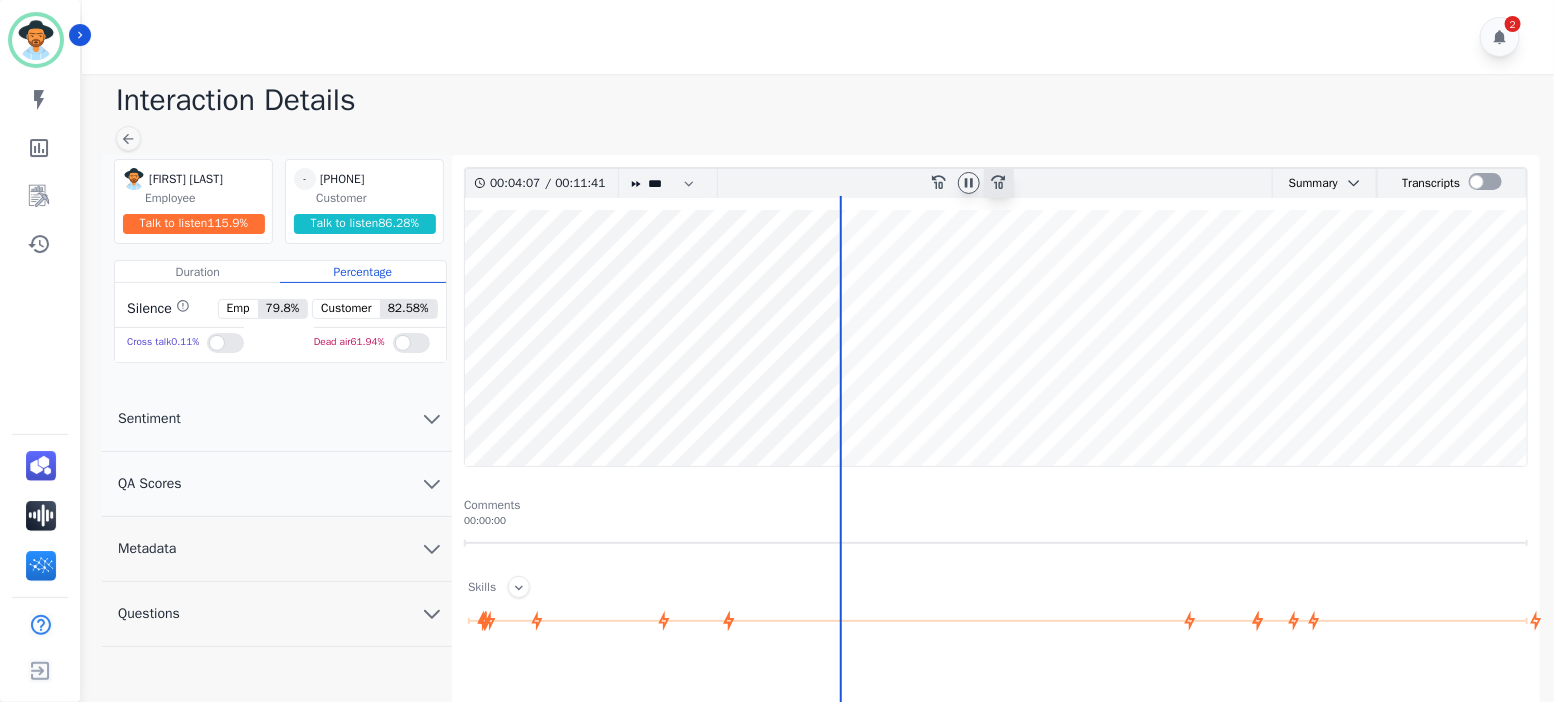 click 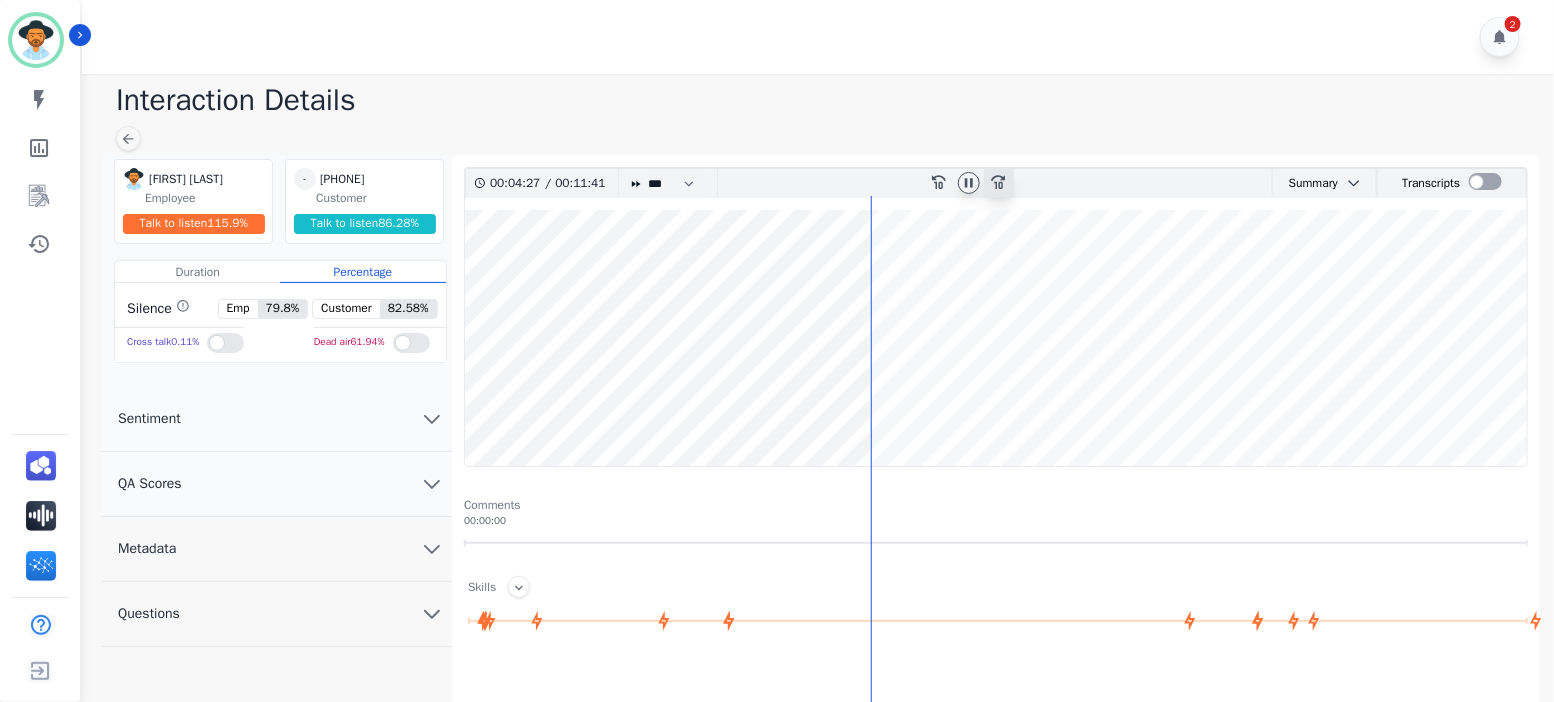 click 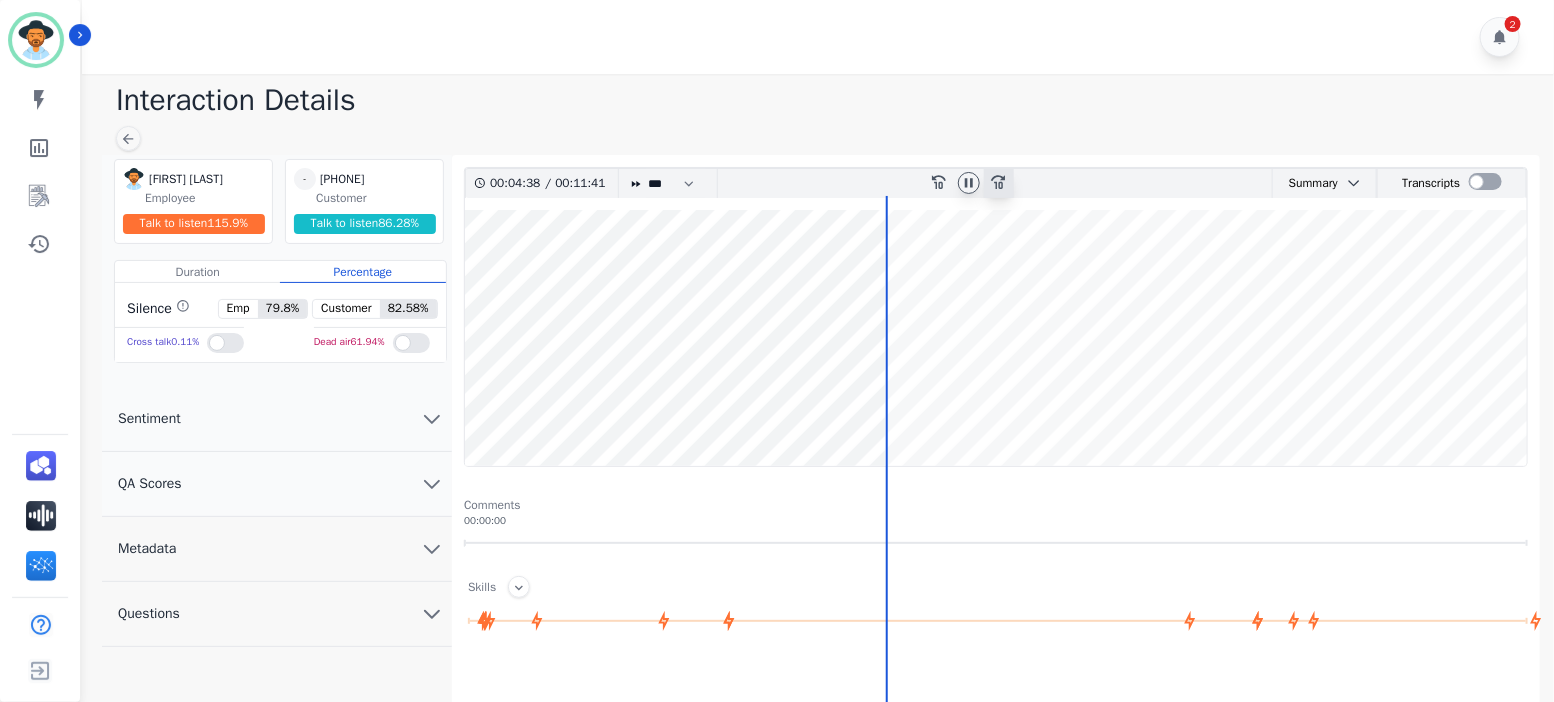 click 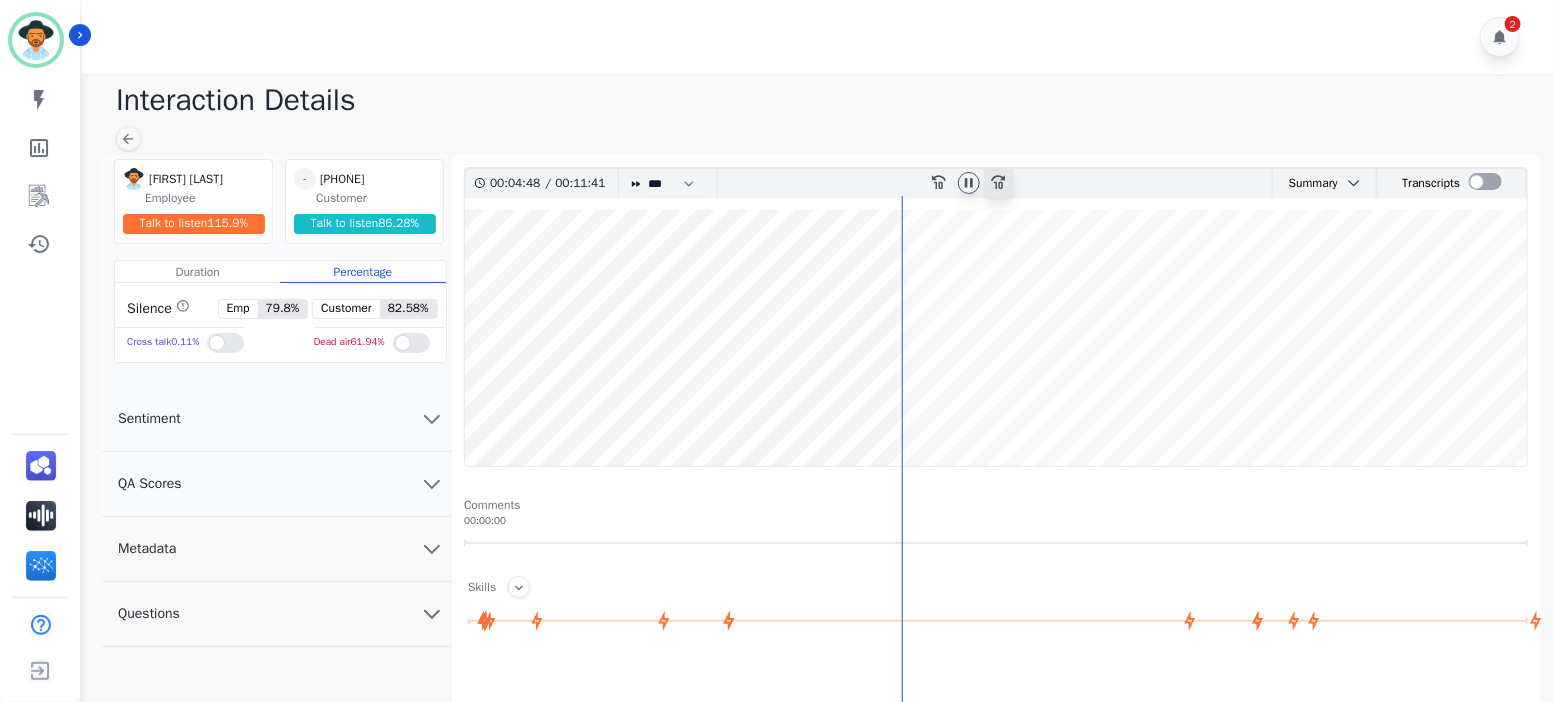 click 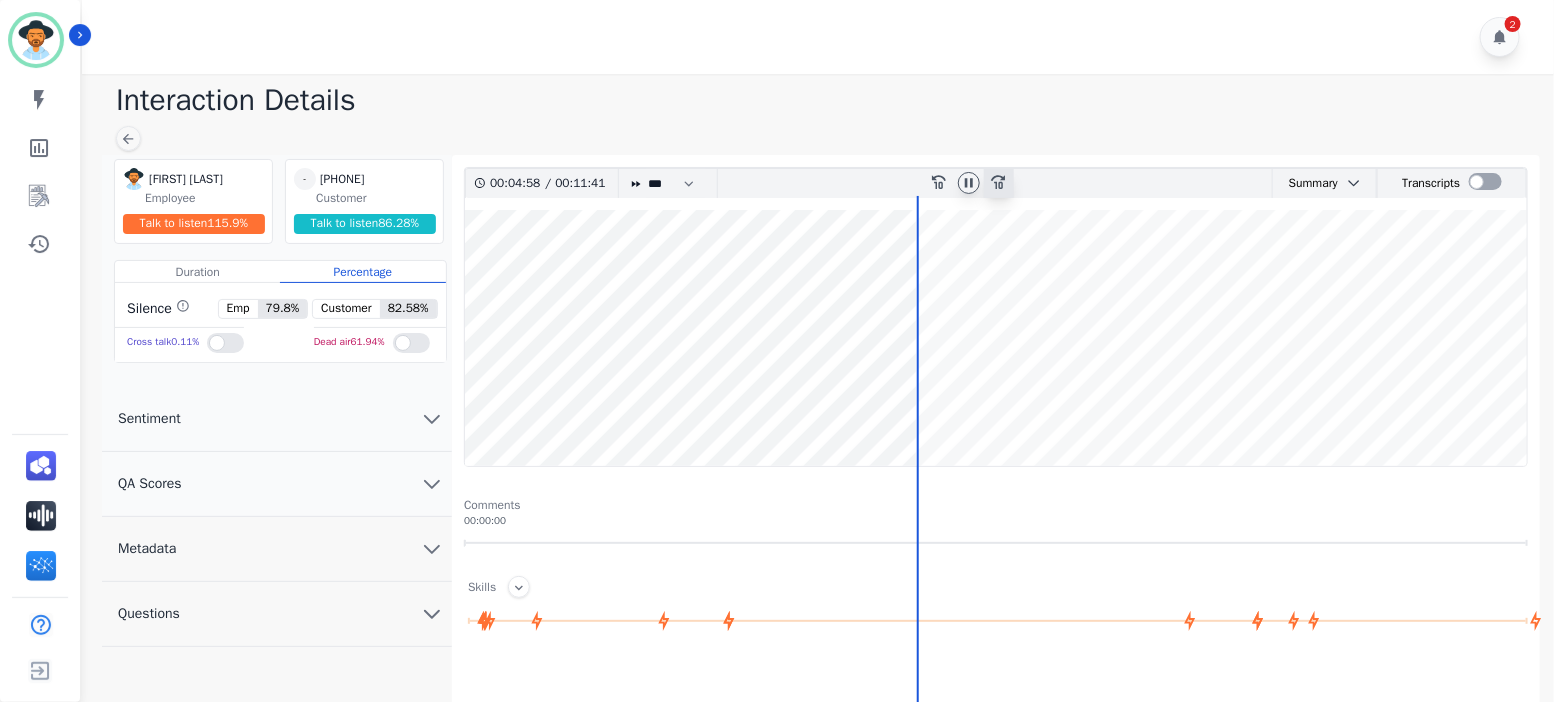 click 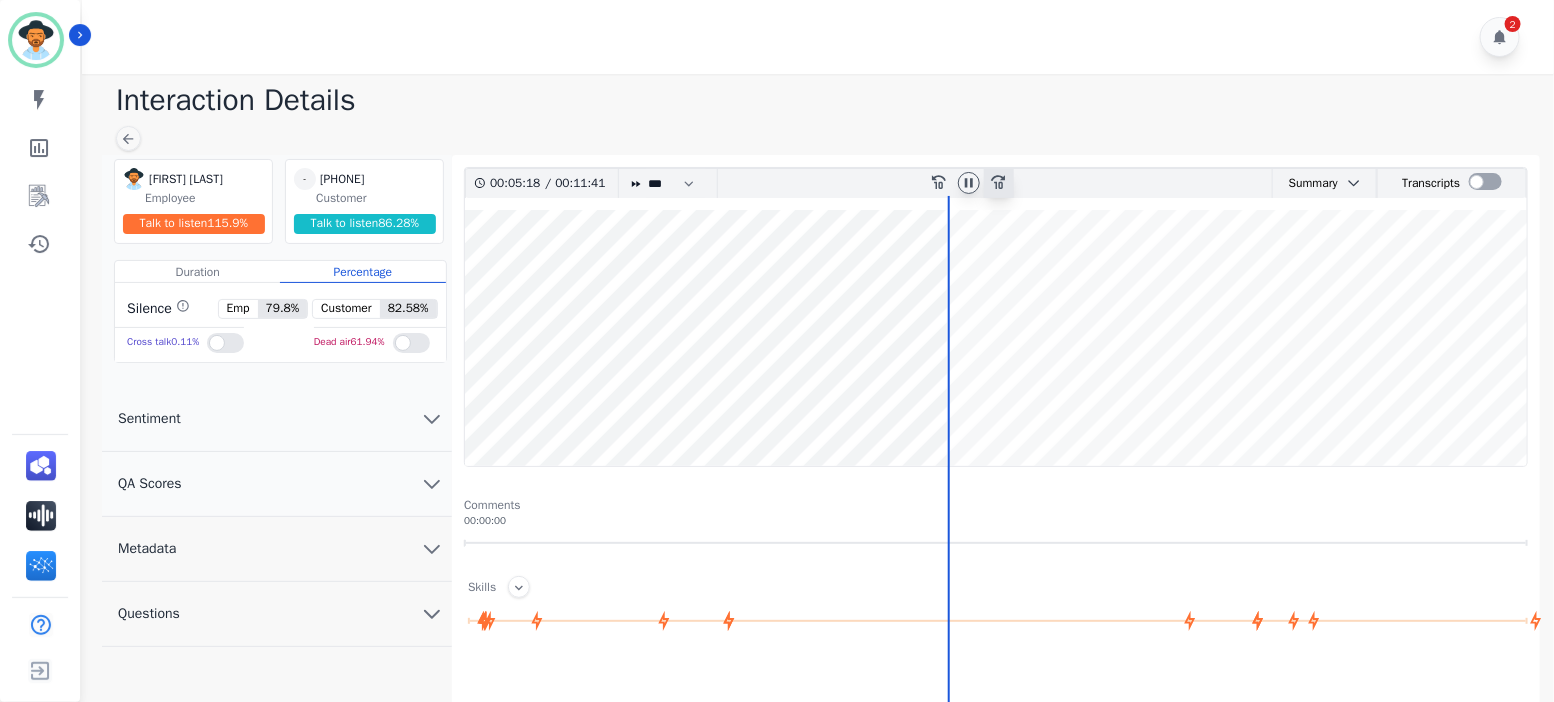 click 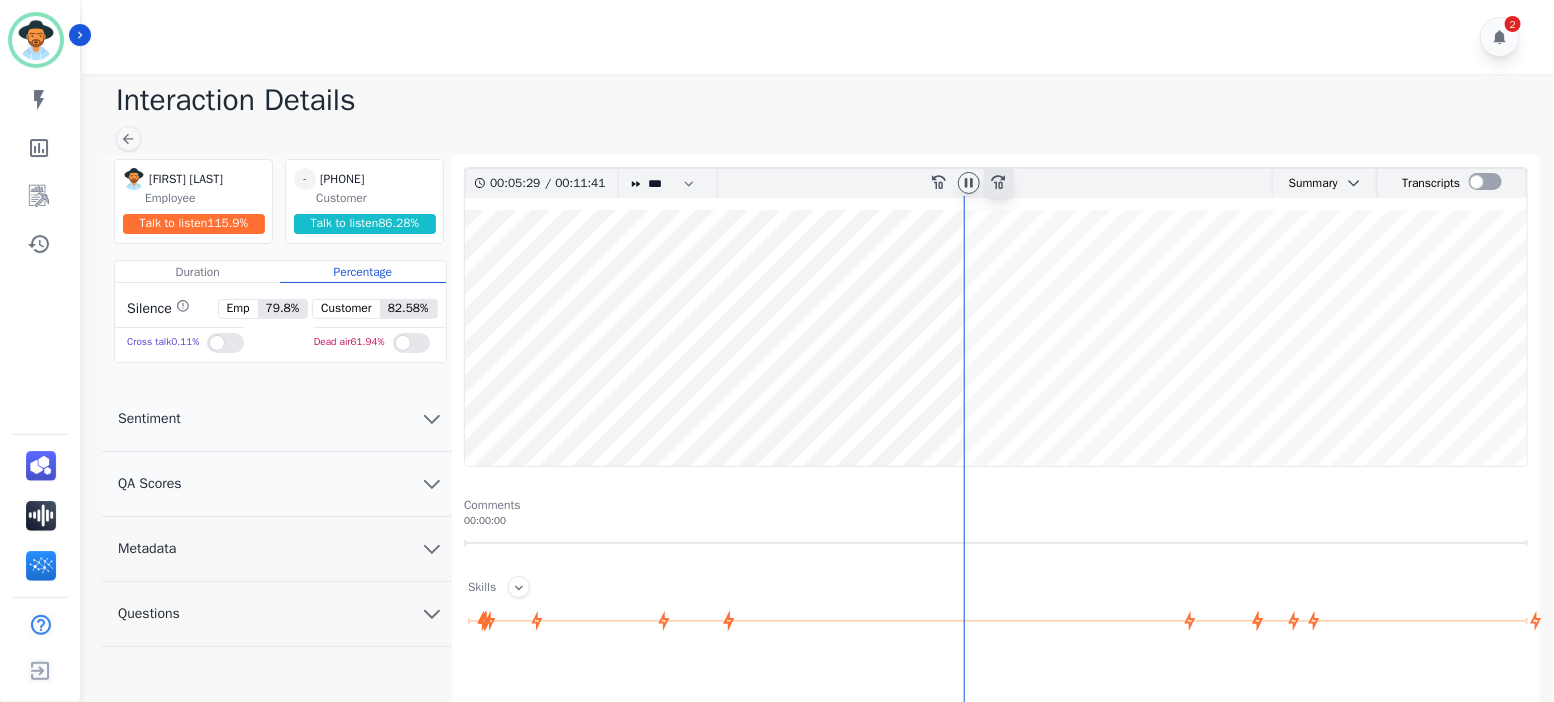 click on "fast-forward-10" 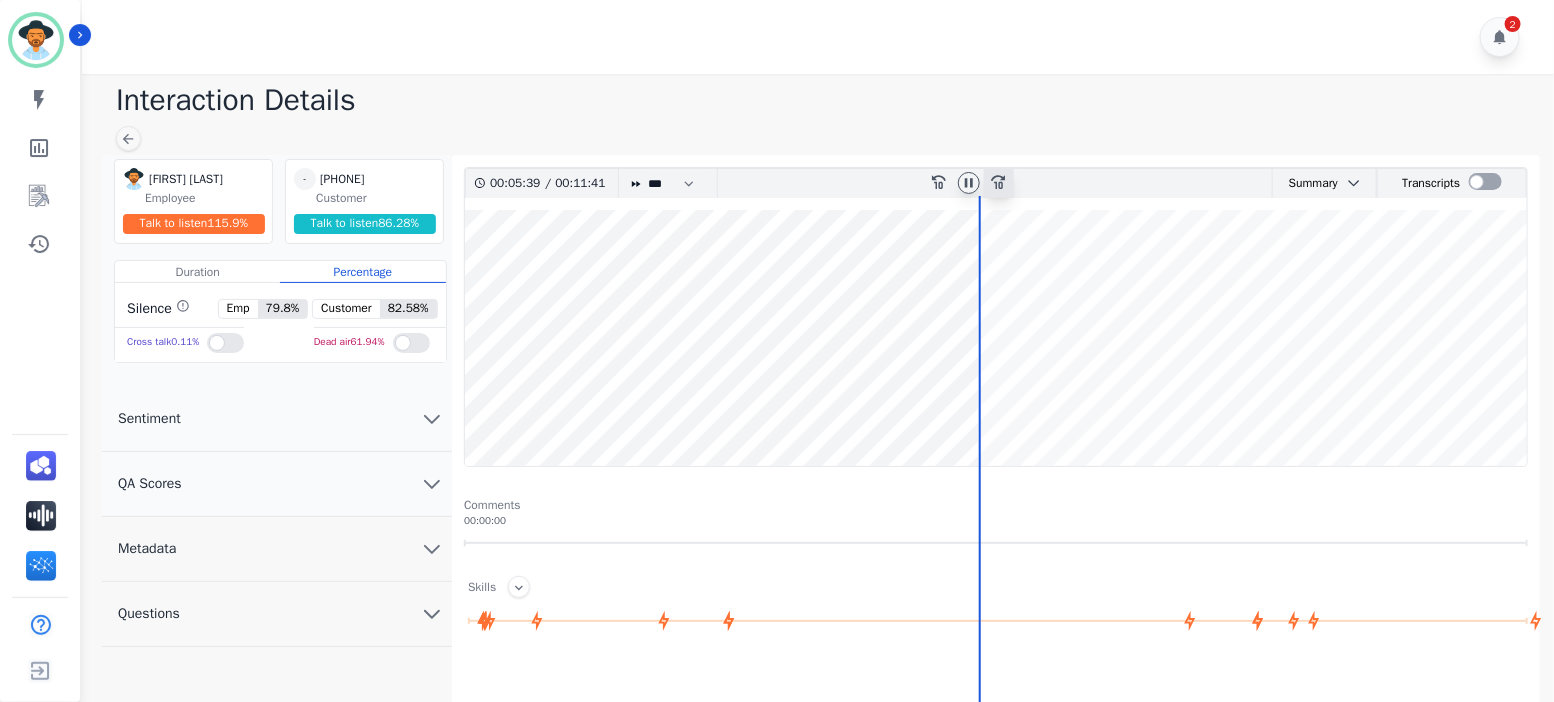 click on "fast-forward-10" 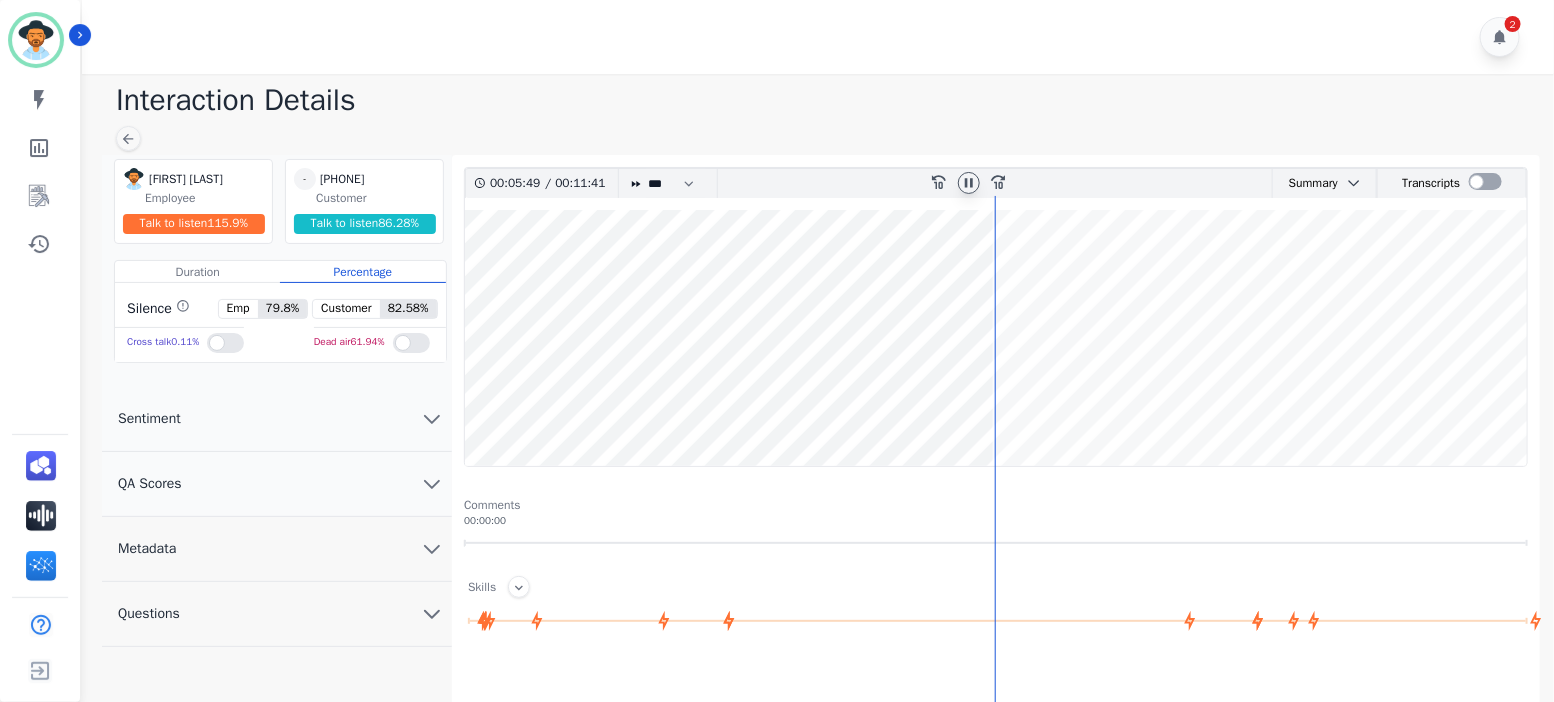 click on "rewind-10     fast-forward-10" at bounding box center (969, 183) 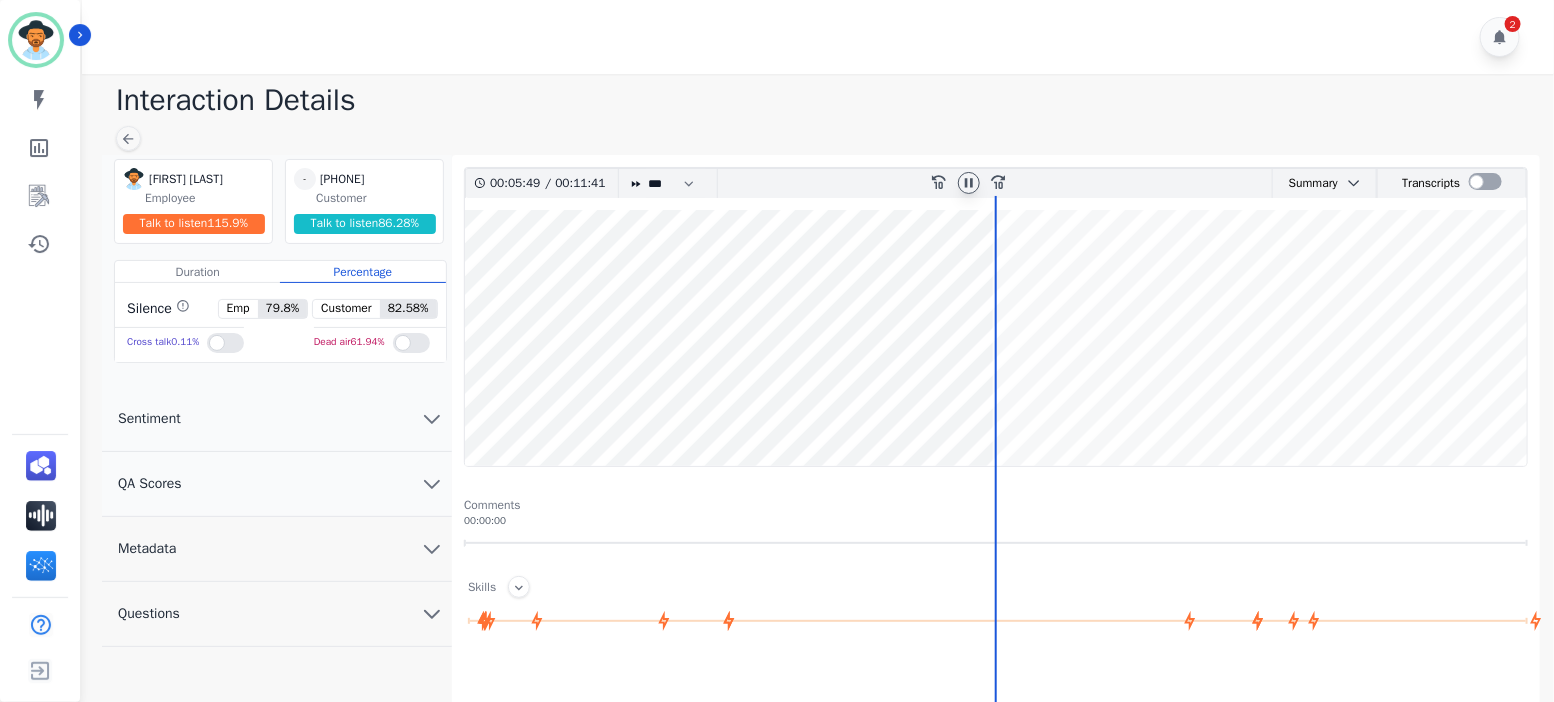 click on "rewind-10     fast-forward-10" at bounding box center (969, 183) 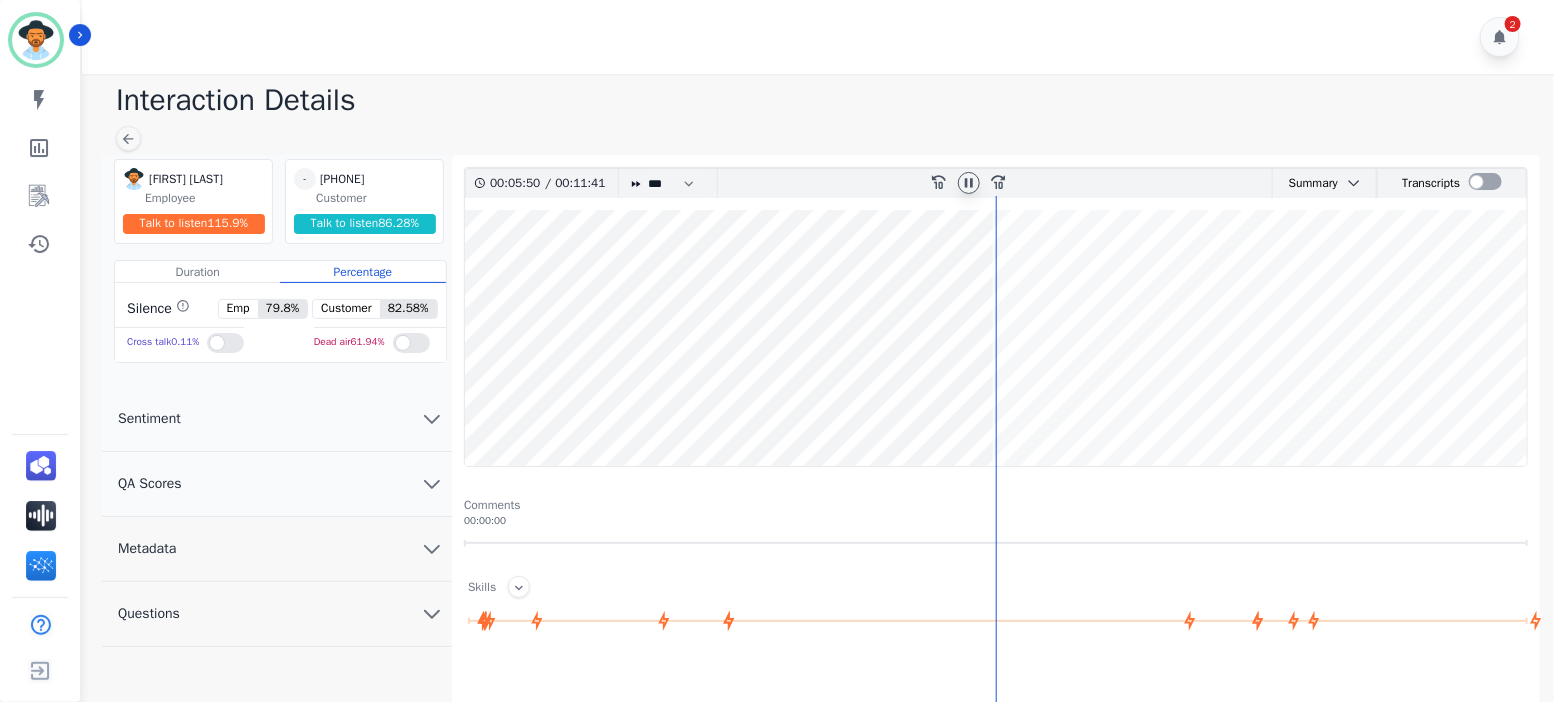 click on "rewind-10     fast-forward-10" at bounding box center [969, 183] 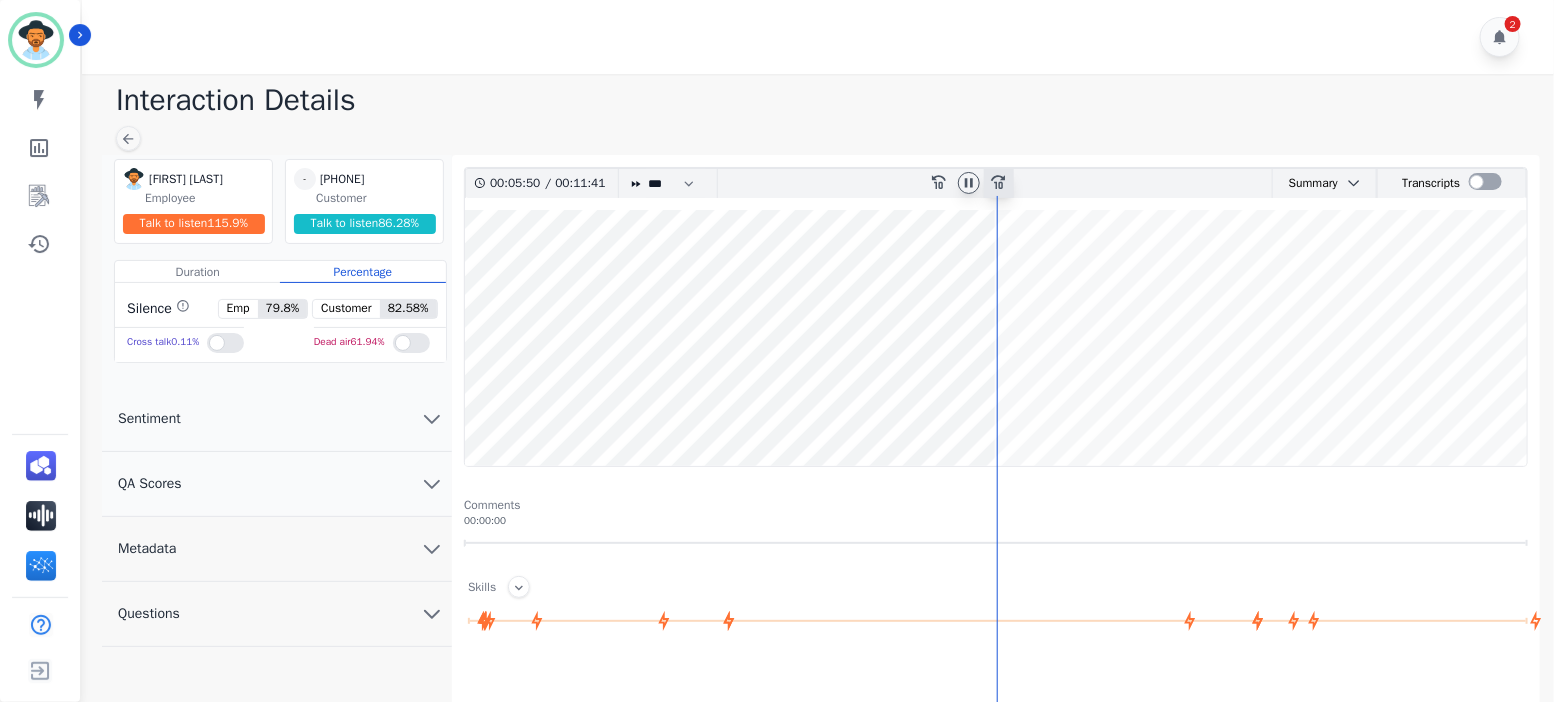 click on "fast-forward-10" 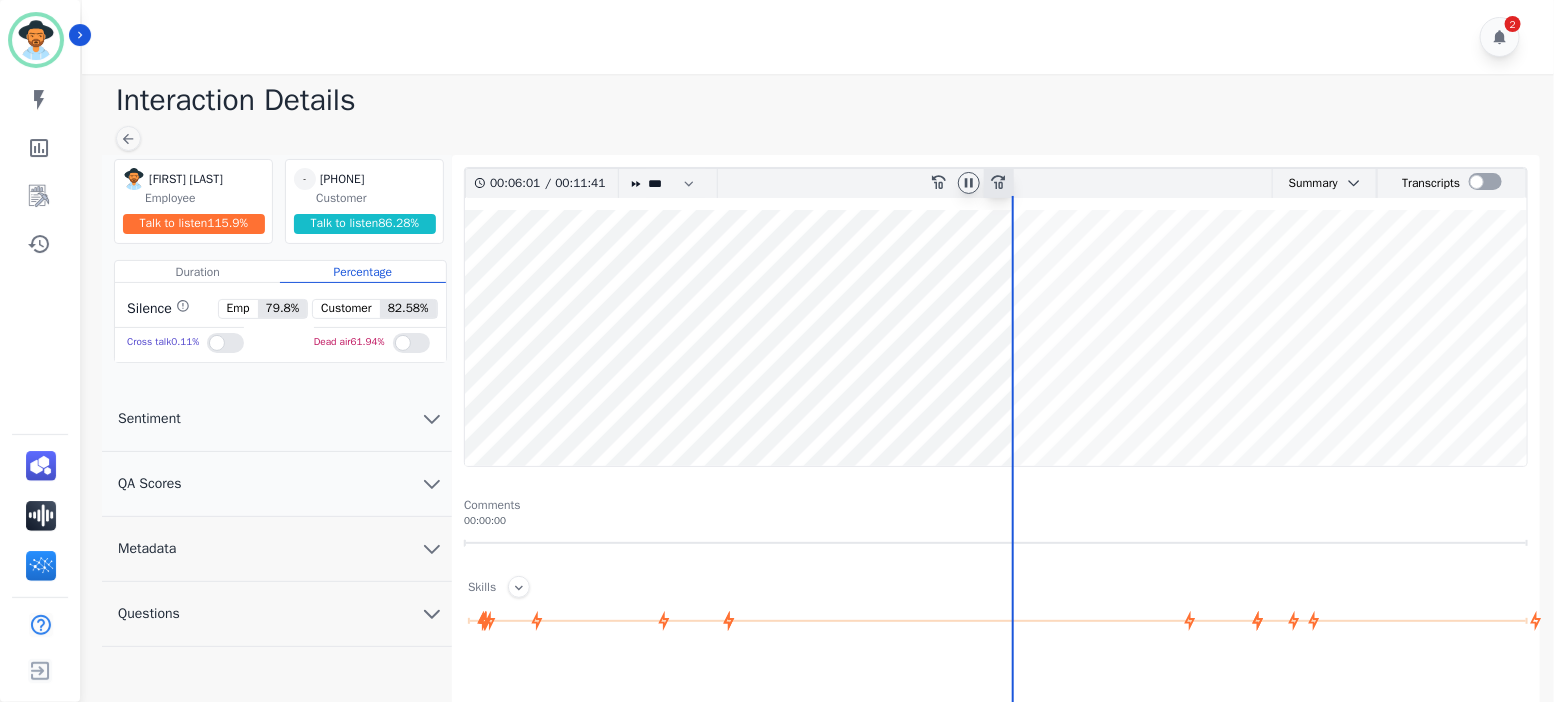 click on "fast-forward-10" 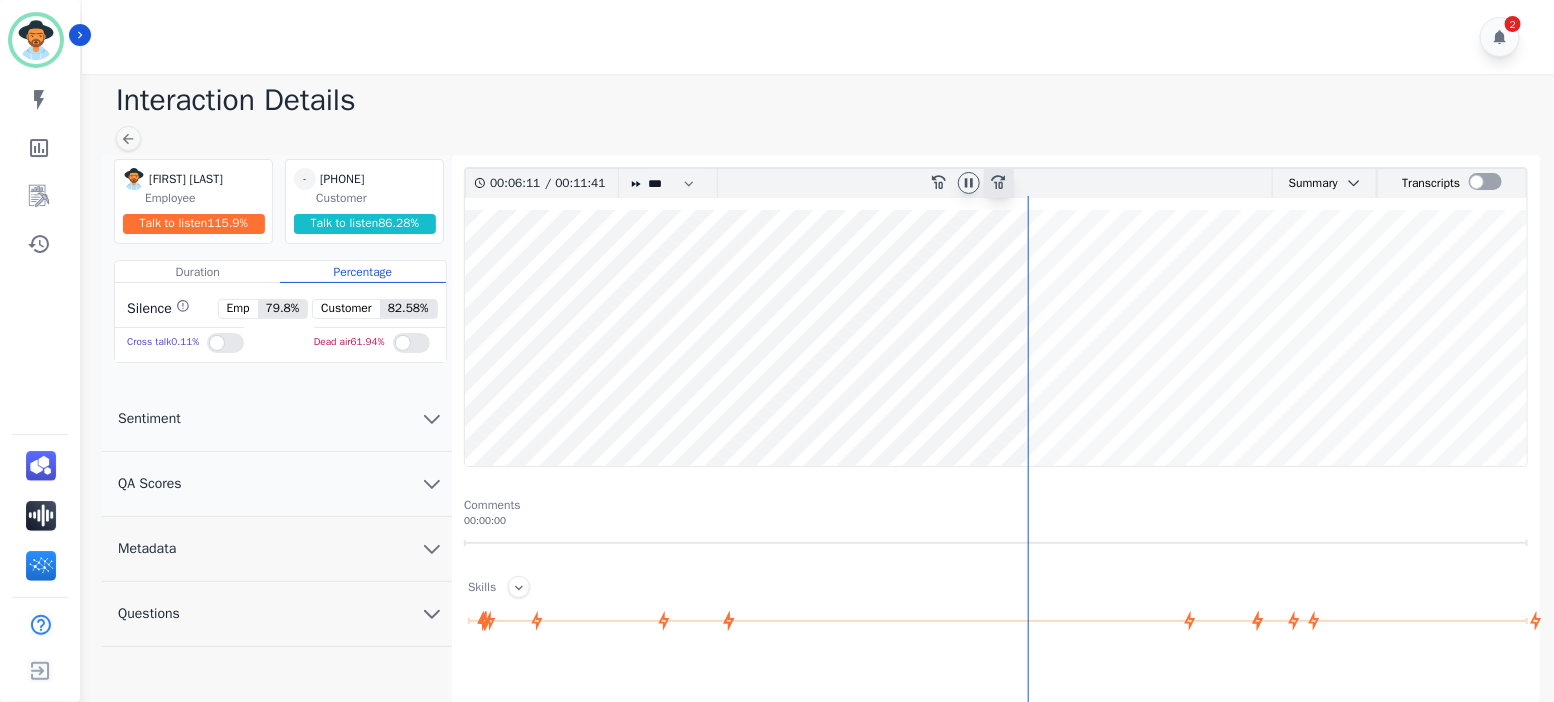 click on "fast-forward-10" 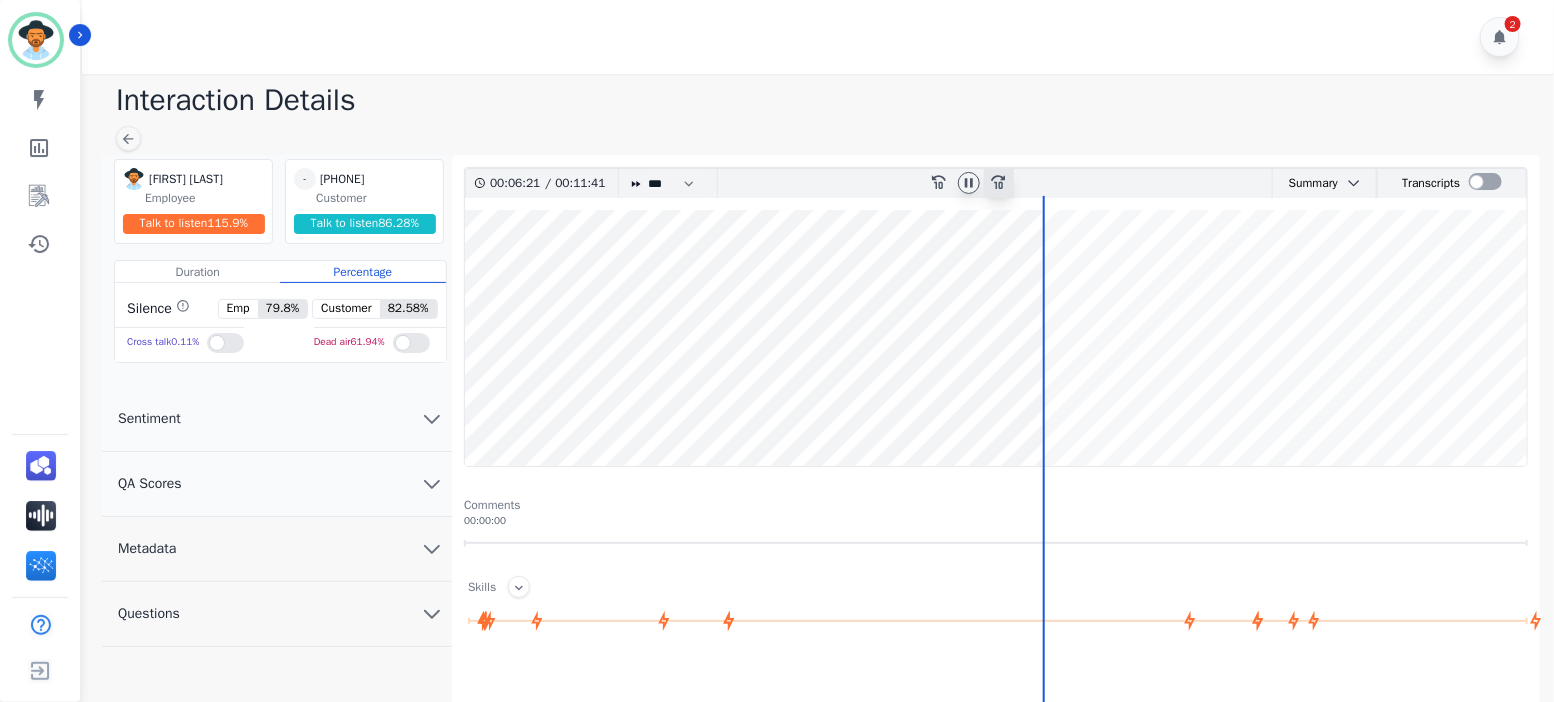 click 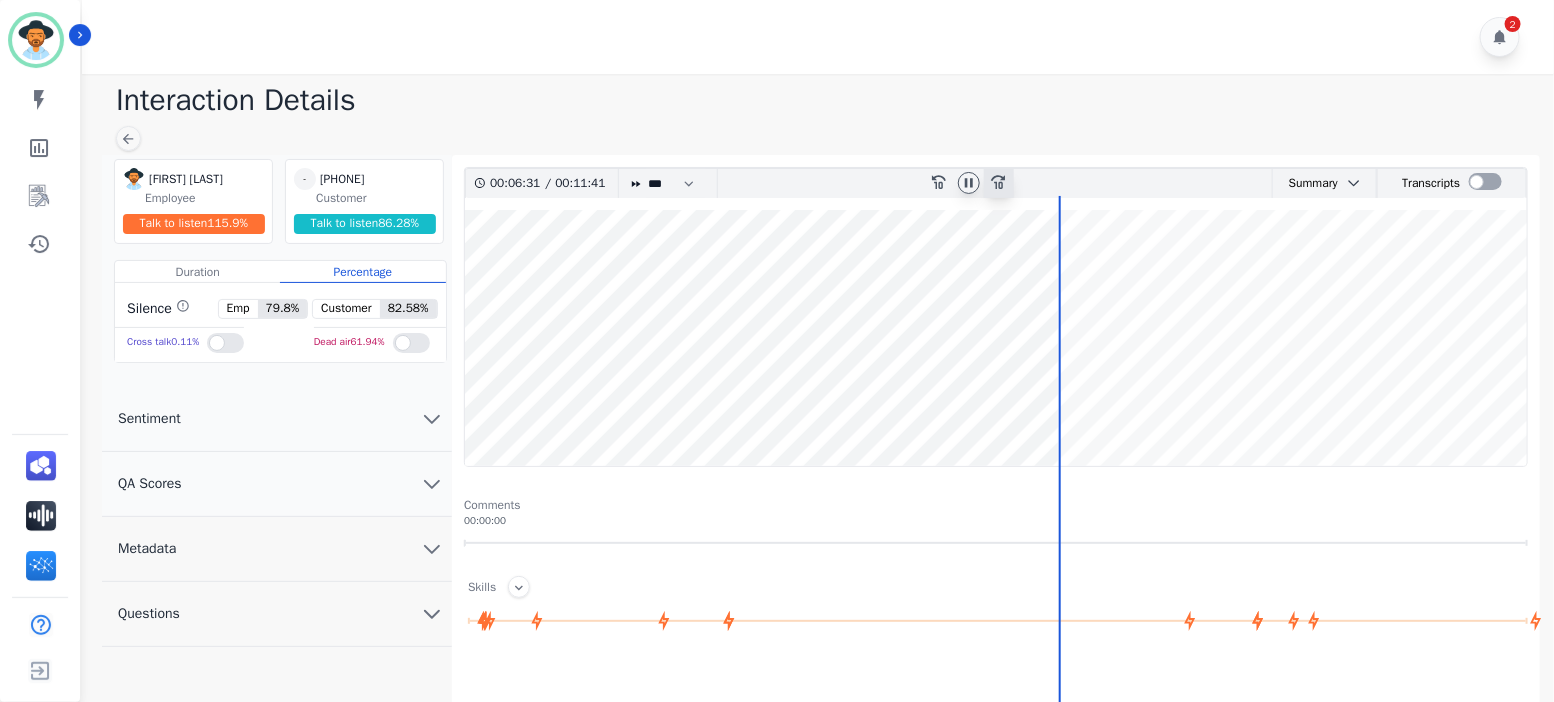 click 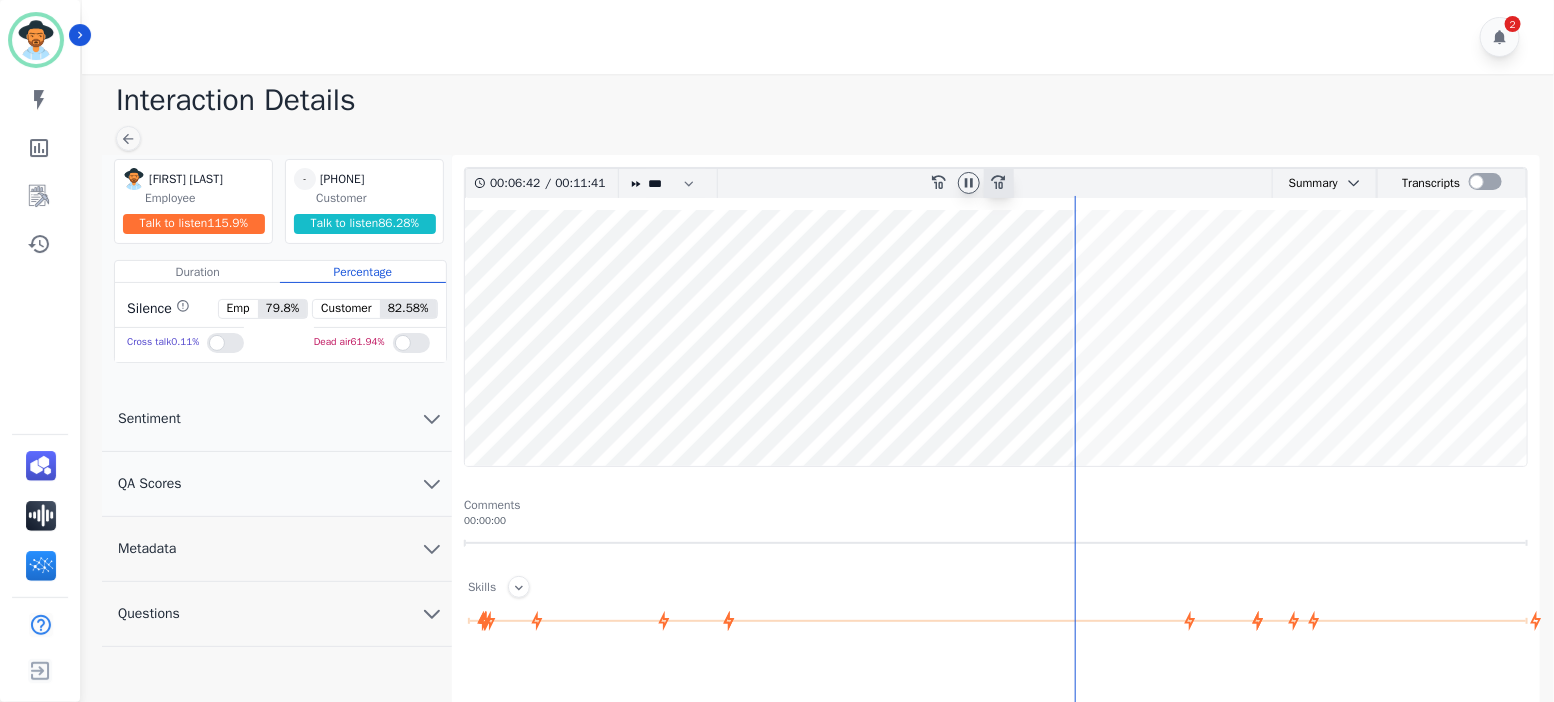 click 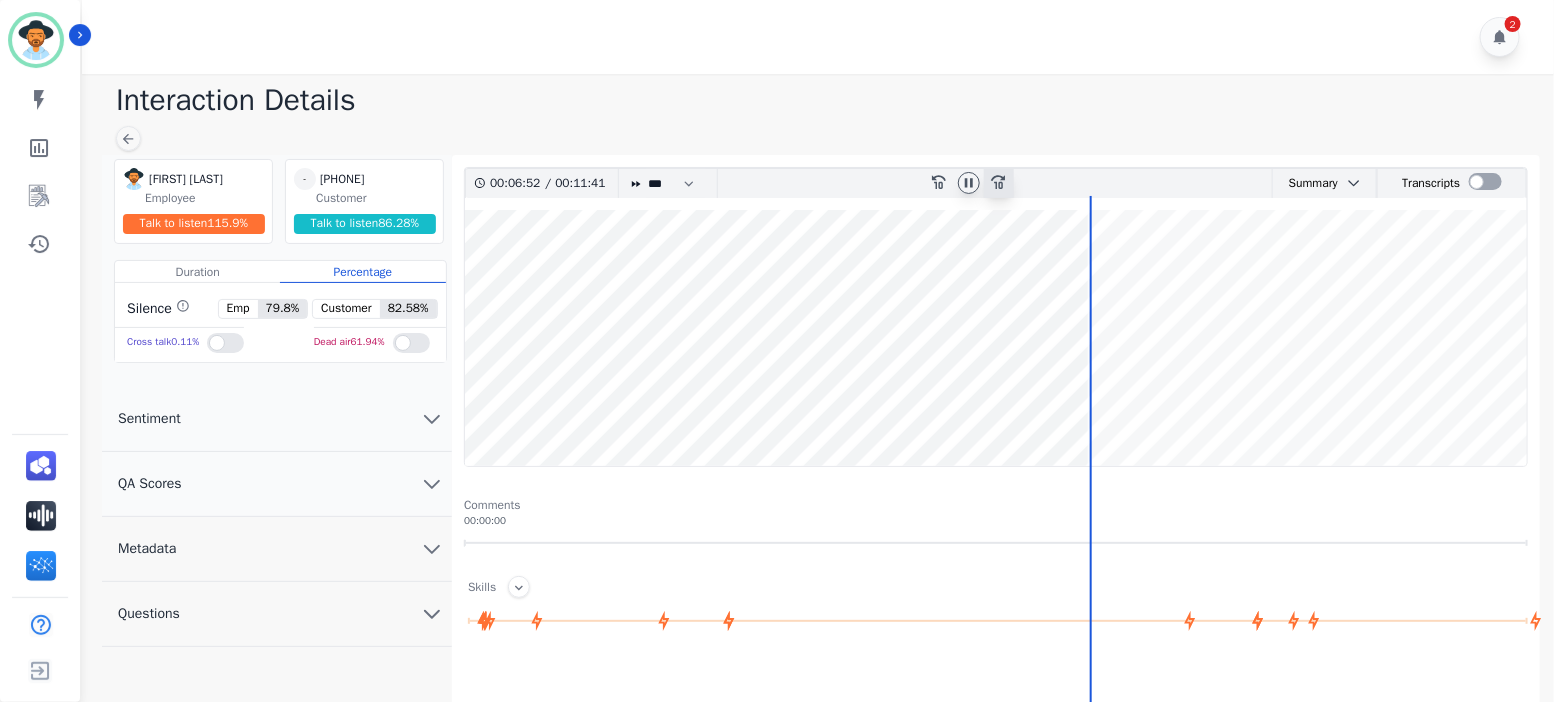 click 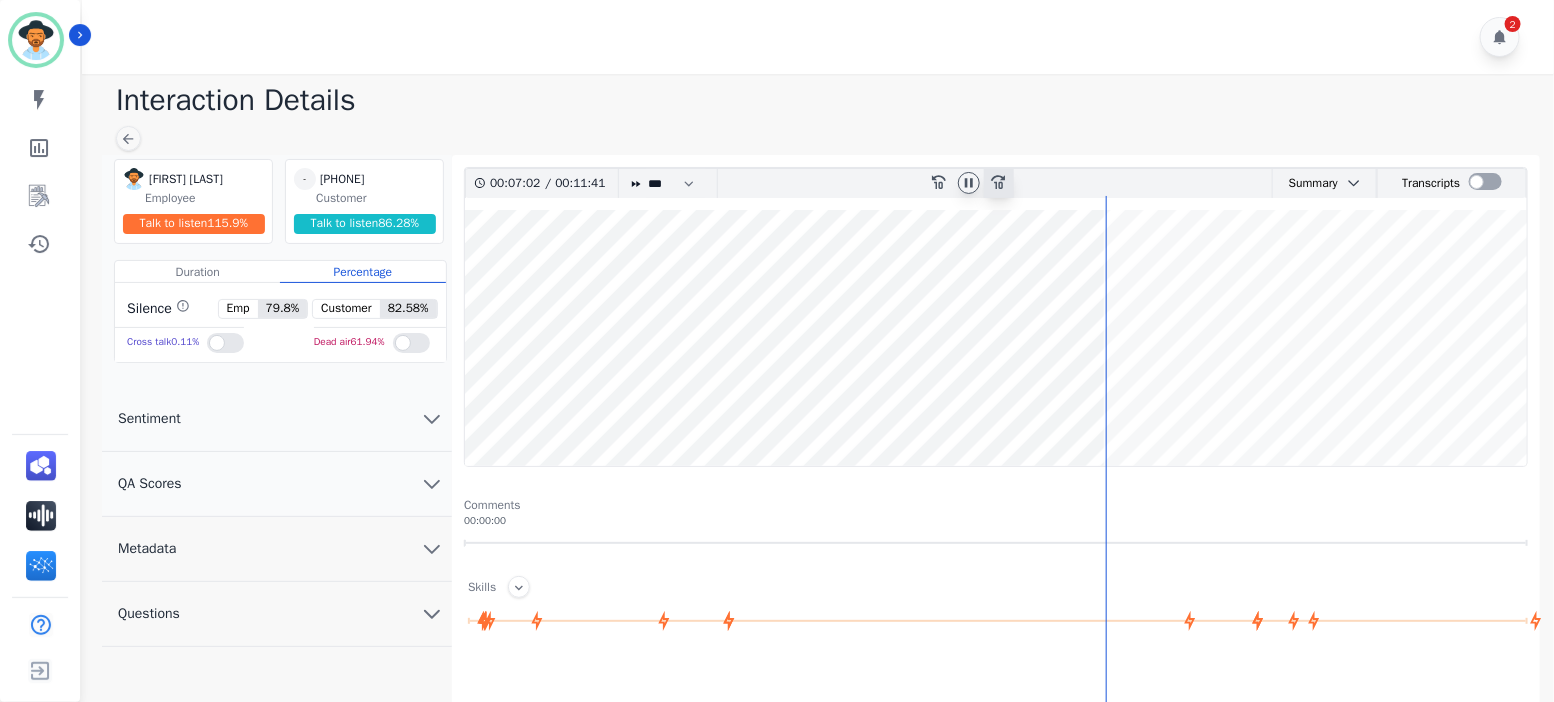 click 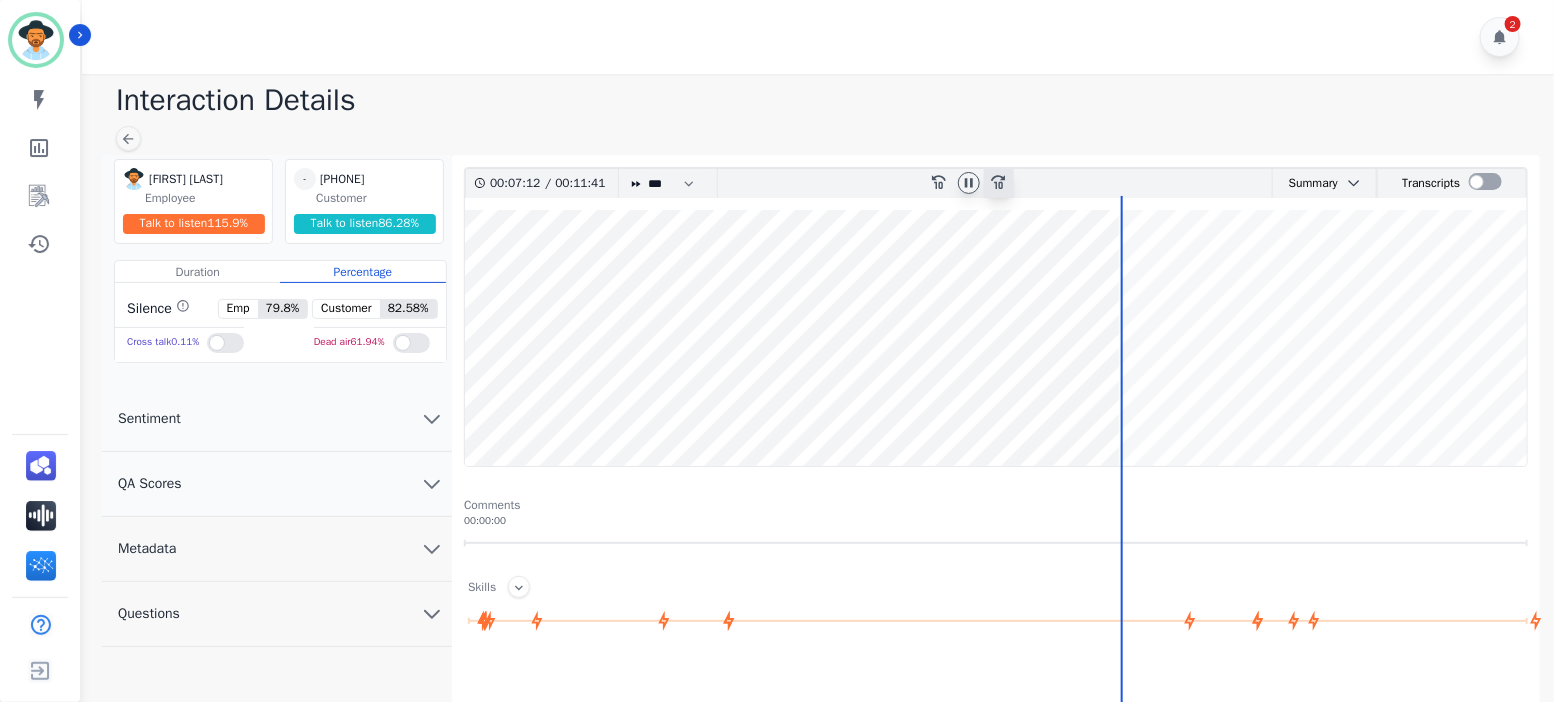click 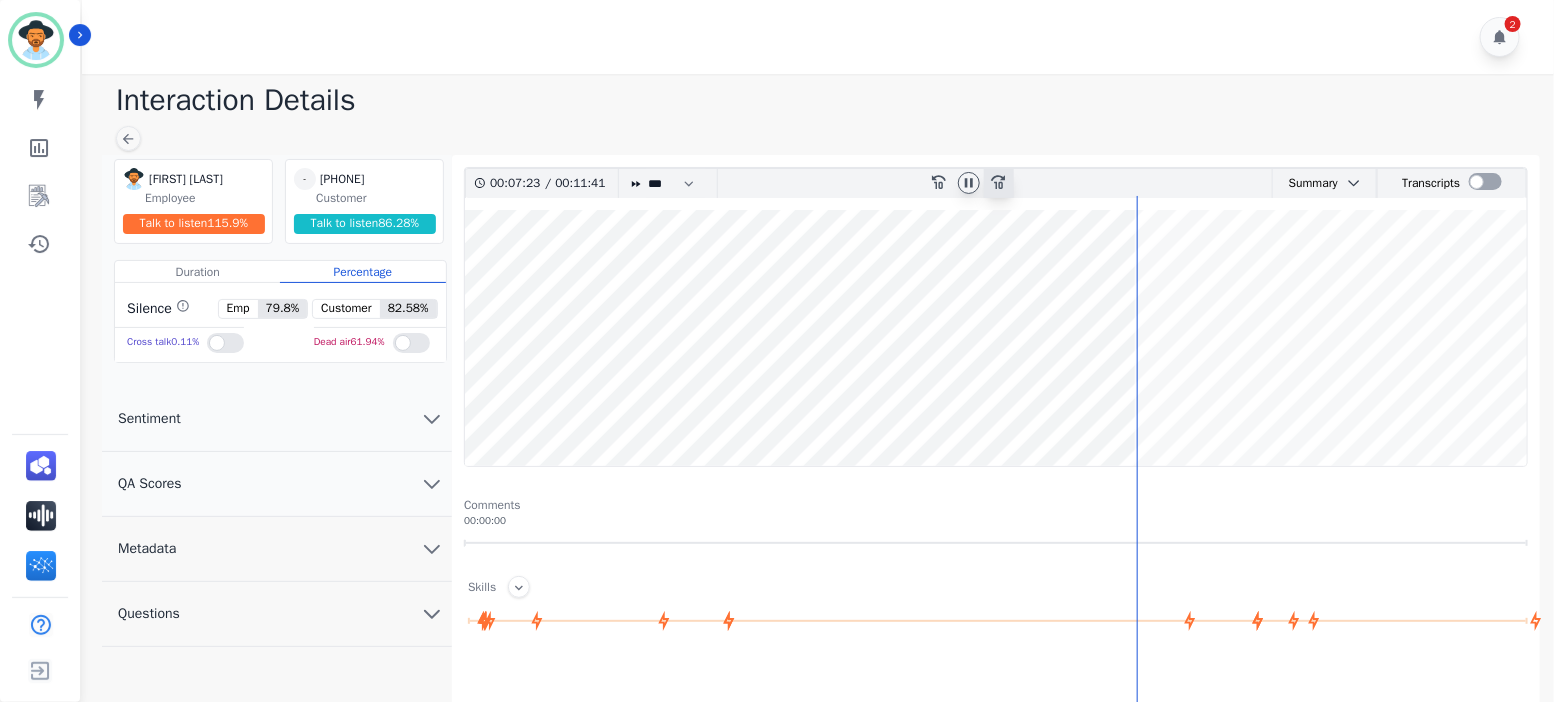 click 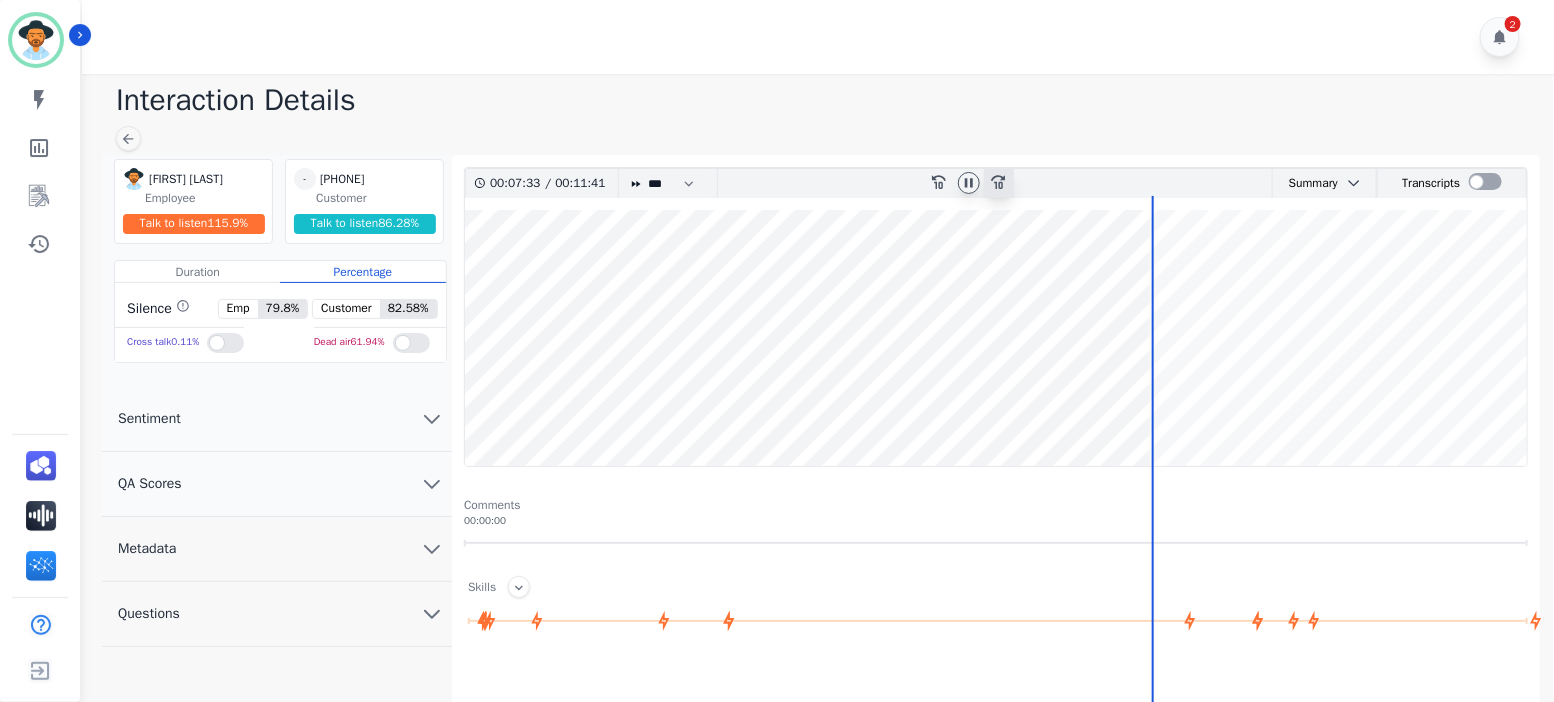 click on "fast-forward-10" at bounding box center (999, 183) 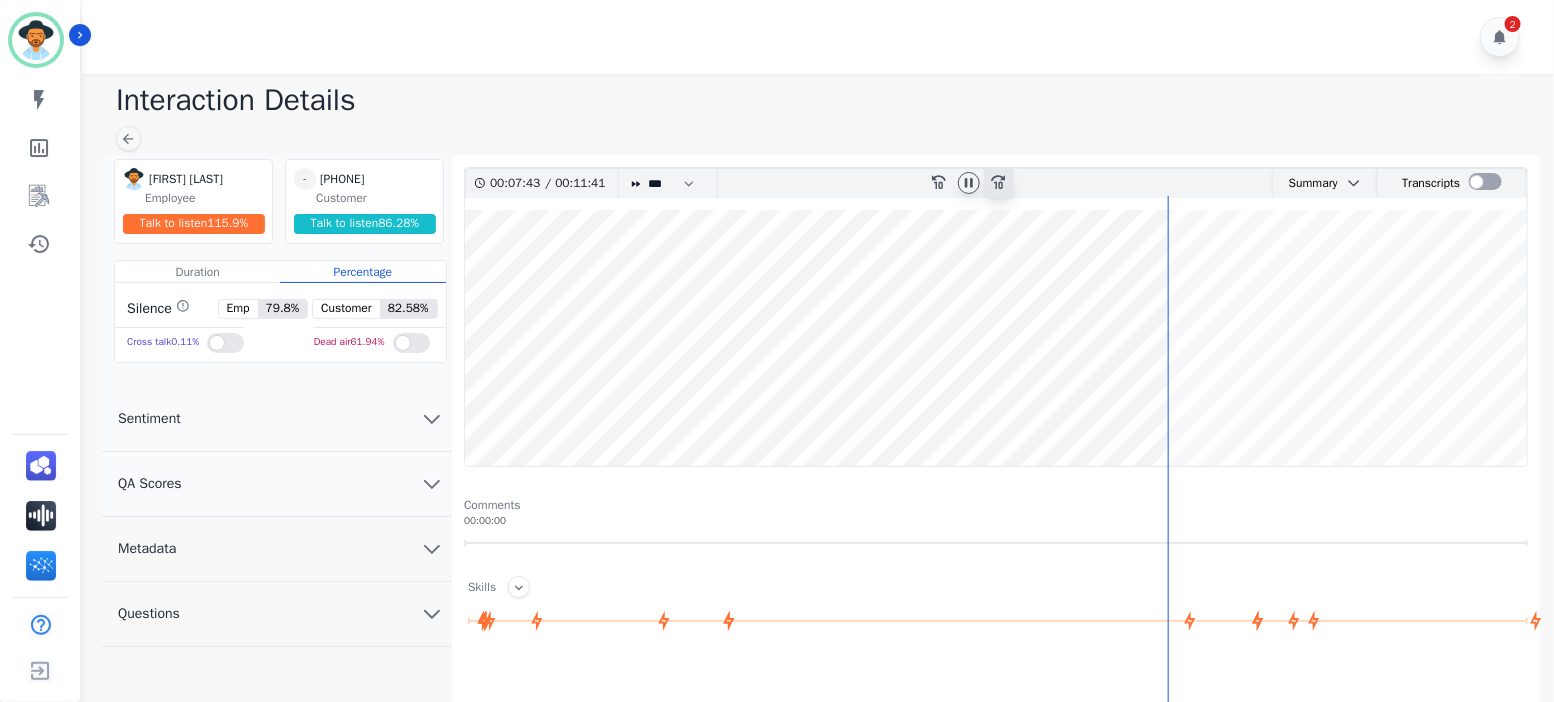 click on "fast-forward-10" 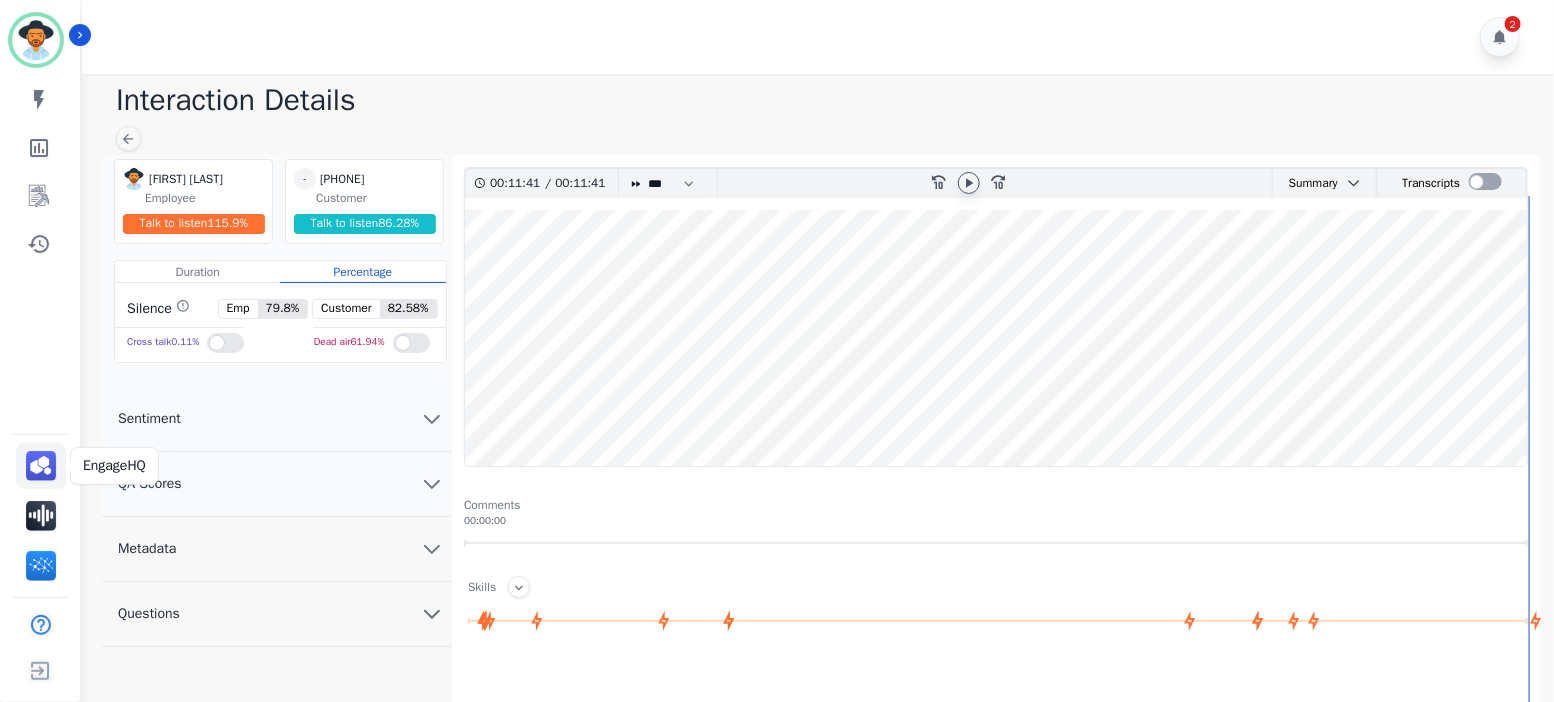 click at bounding box center [41, 466] 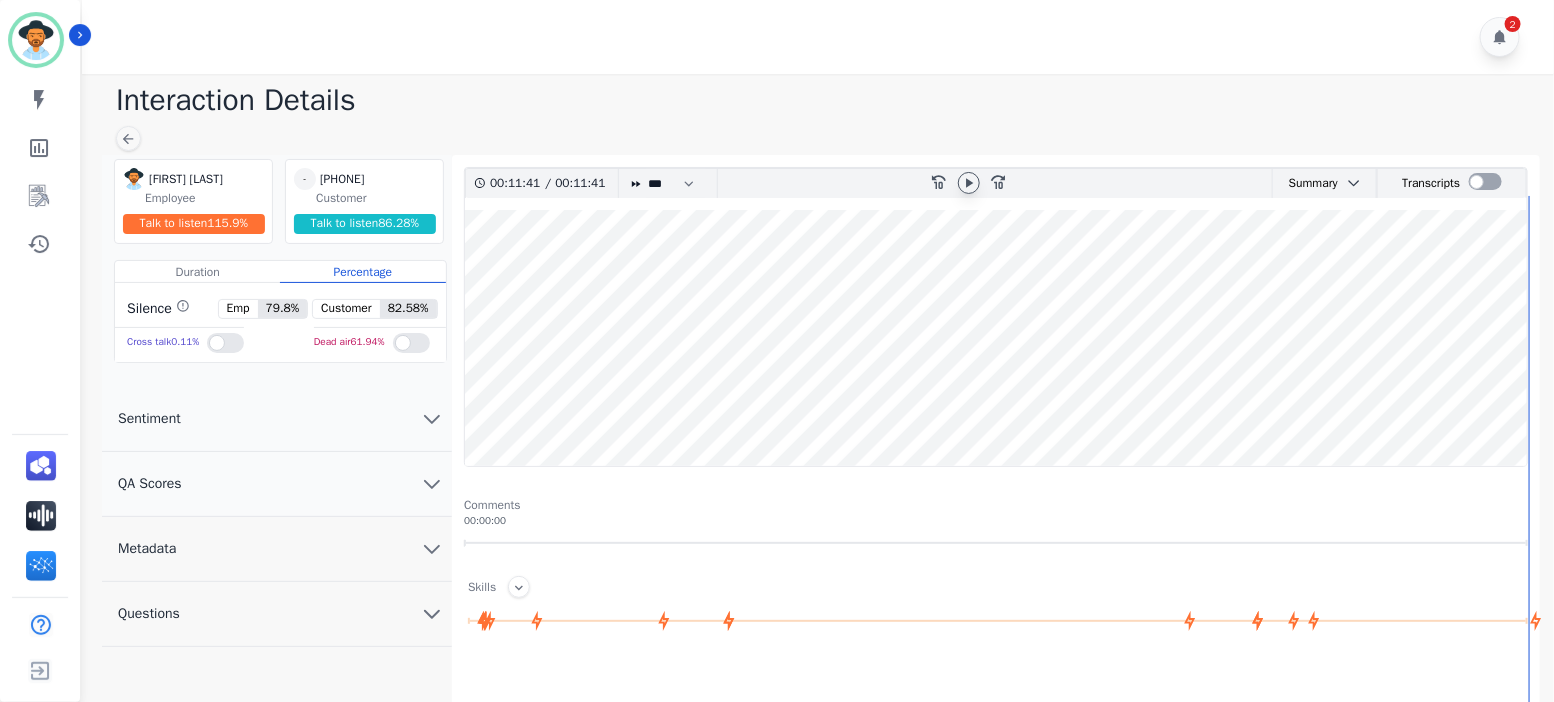 click on "QA Scores" at bounding box center (149, 484) 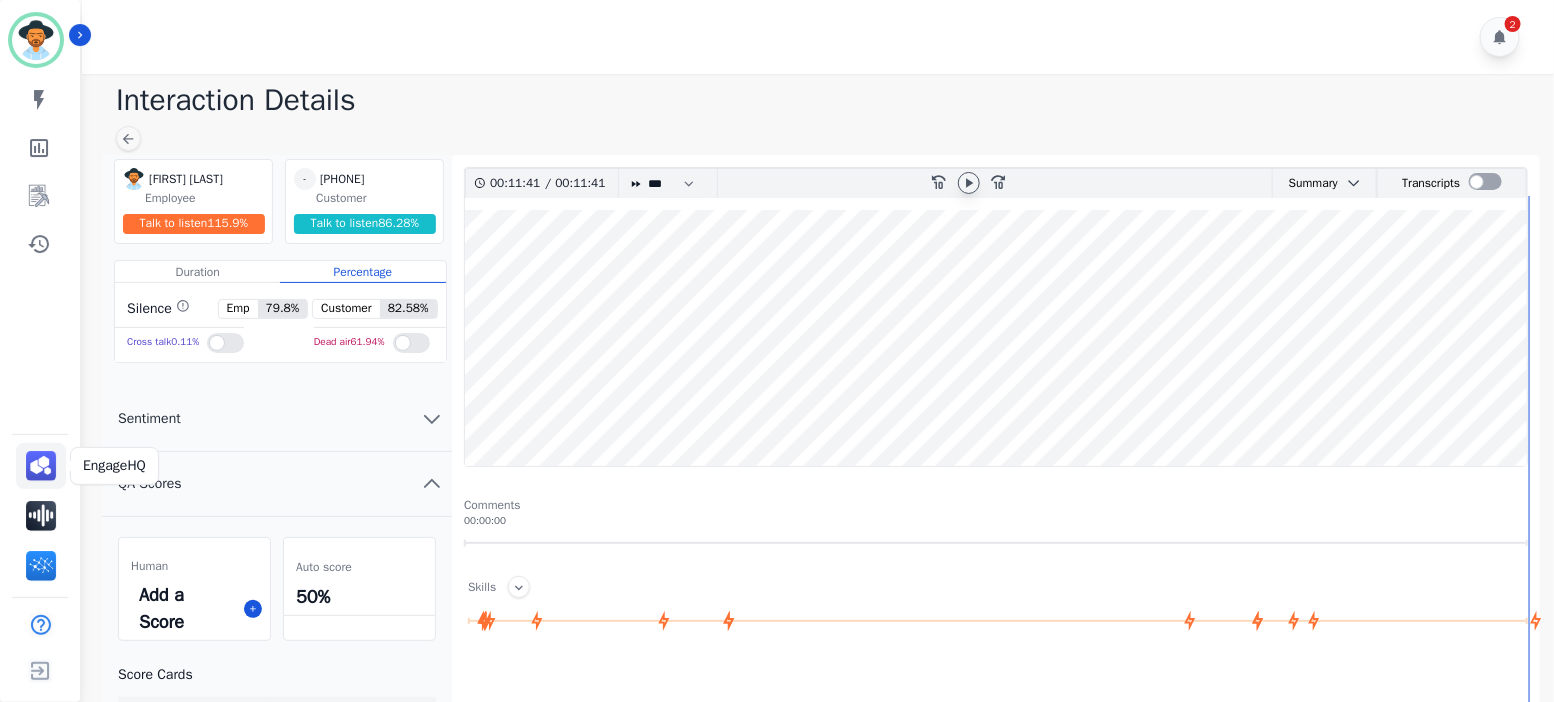 click at bounding box center (41, 466) 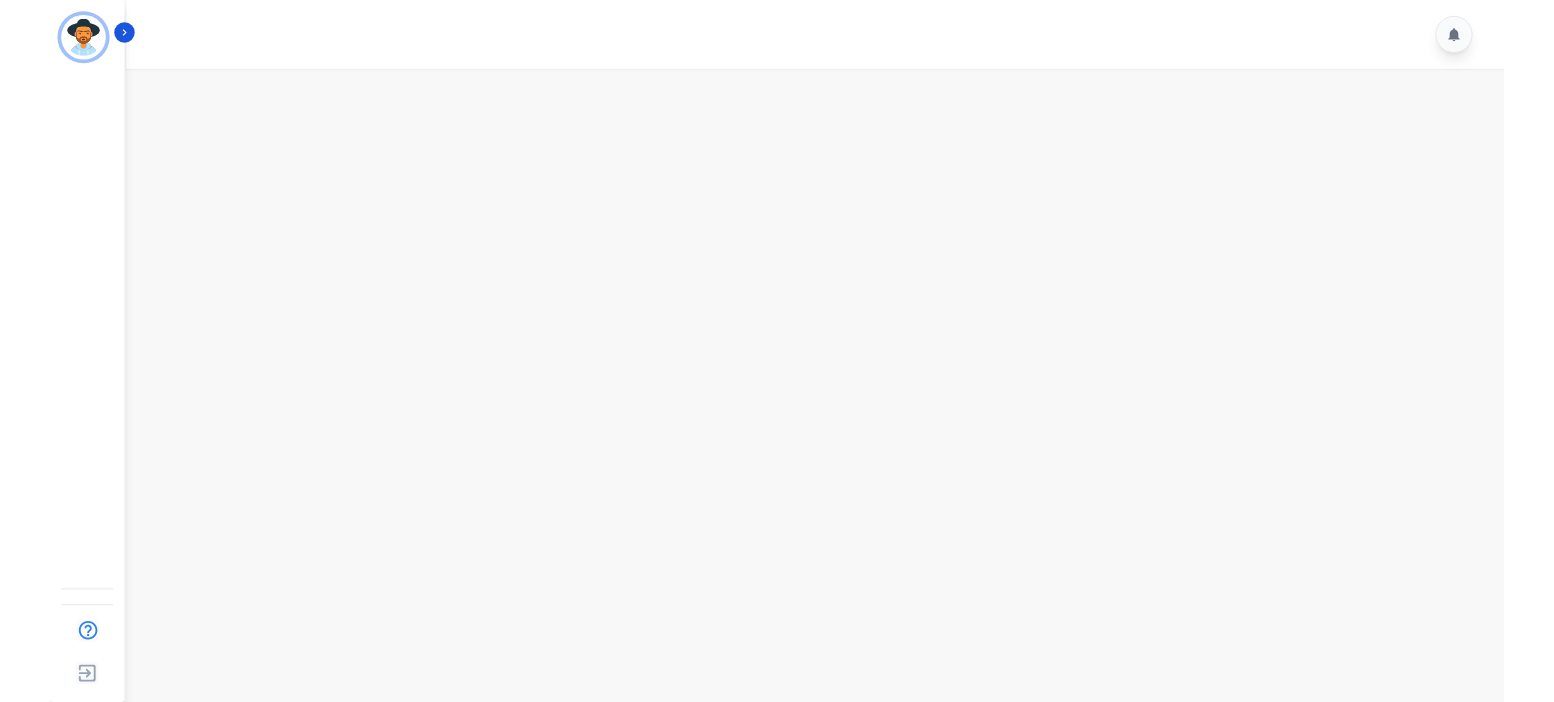 scroll, scrollTop: 0, scrollLeft: 0, axis: both 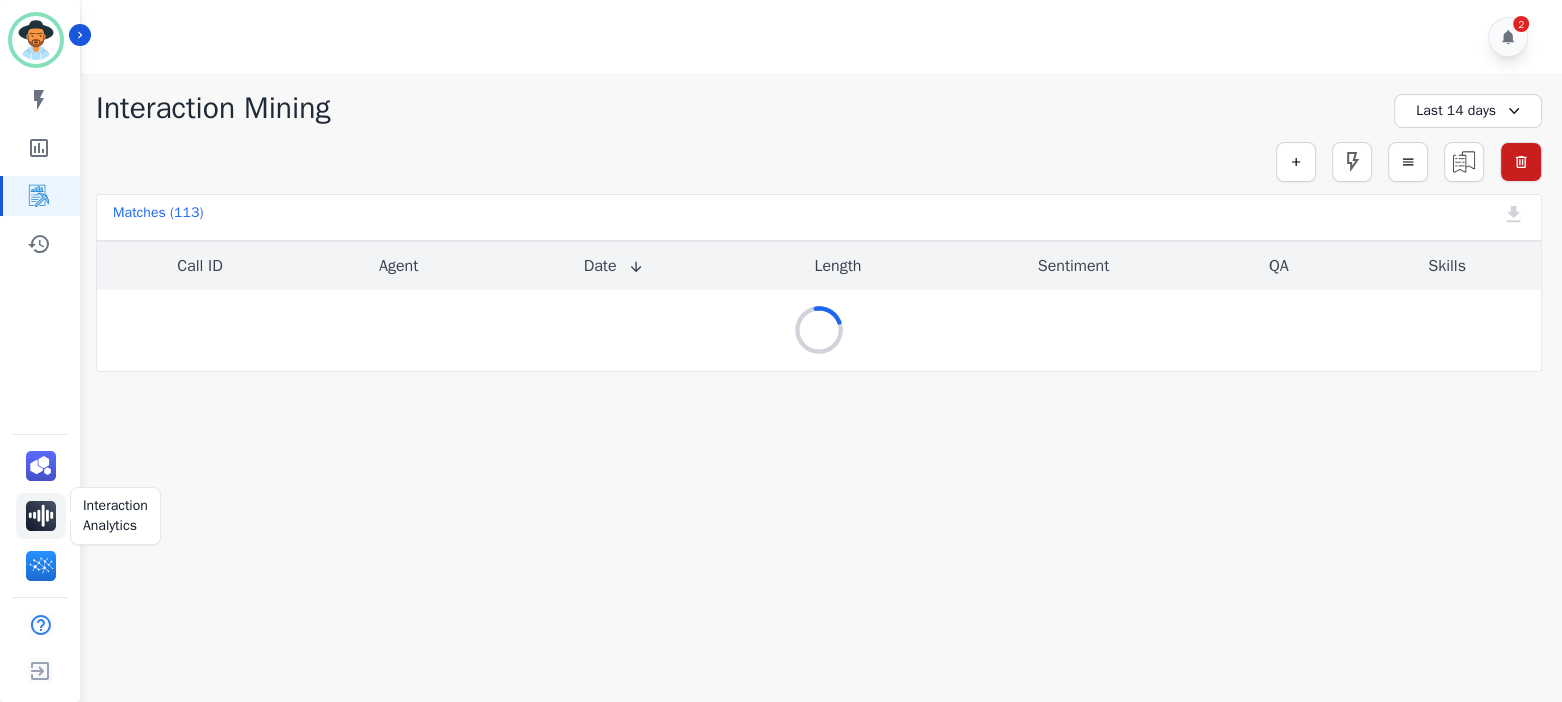 click at bounding box center [41, 516] 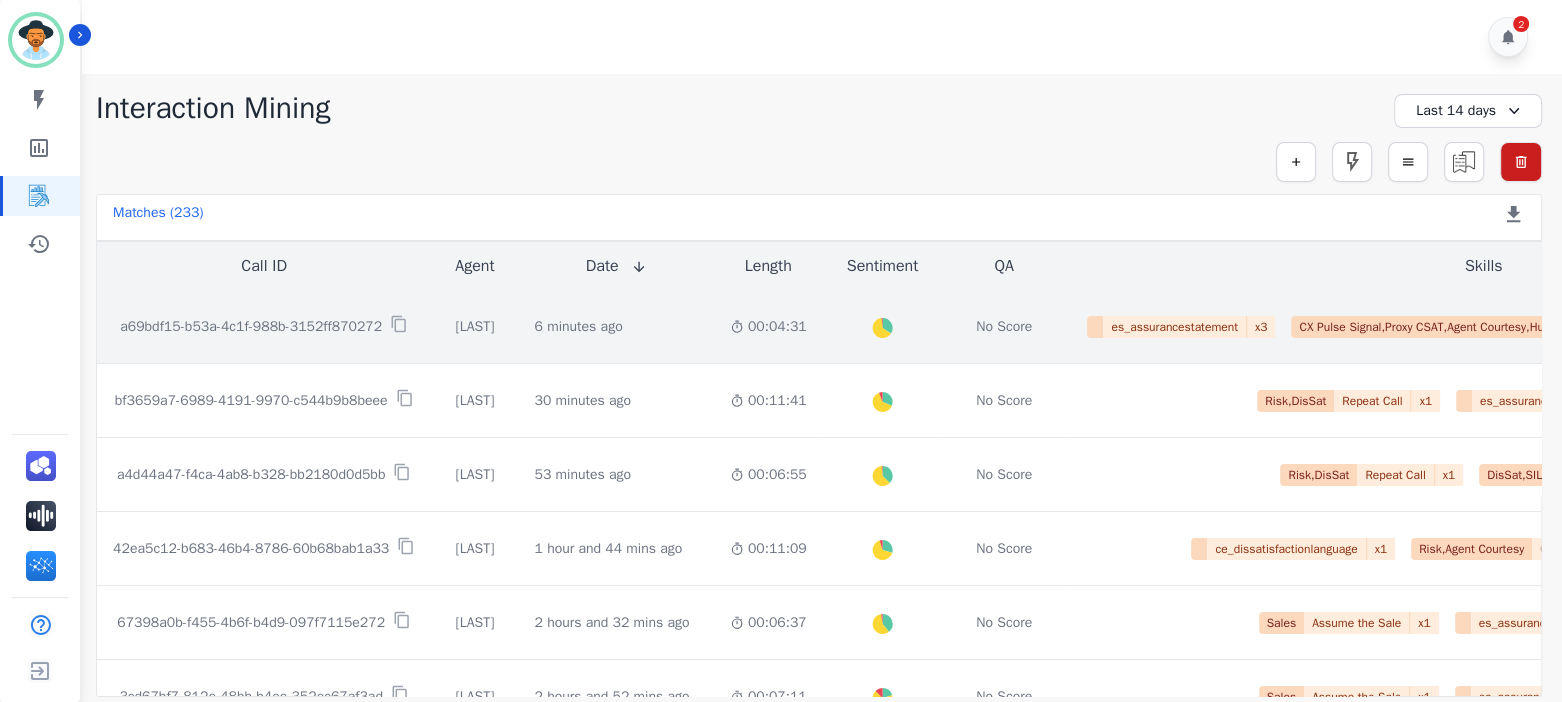 click on "es_assurancestatement" at bounding box center [1175, 327] 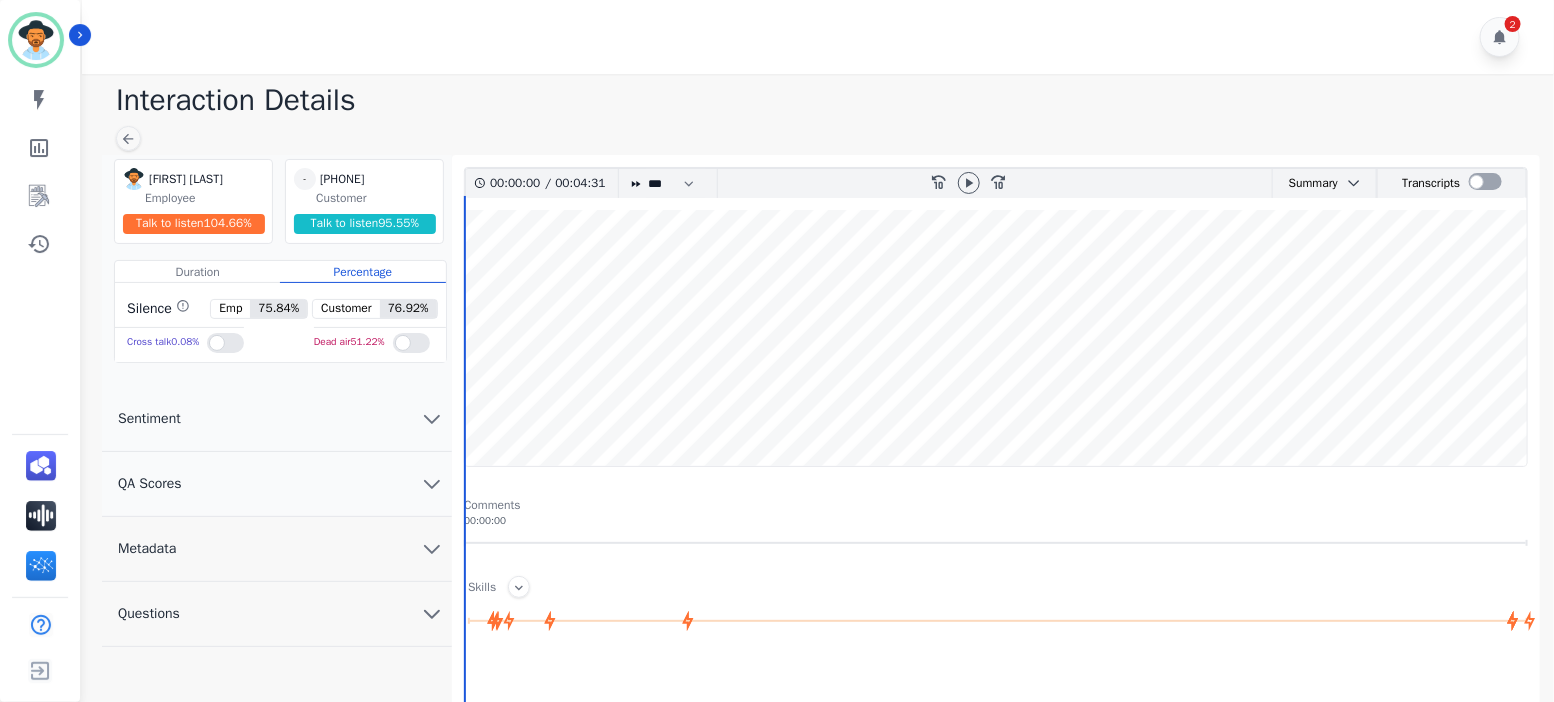 click on "QA Scores" at bounding box center [149, 484] 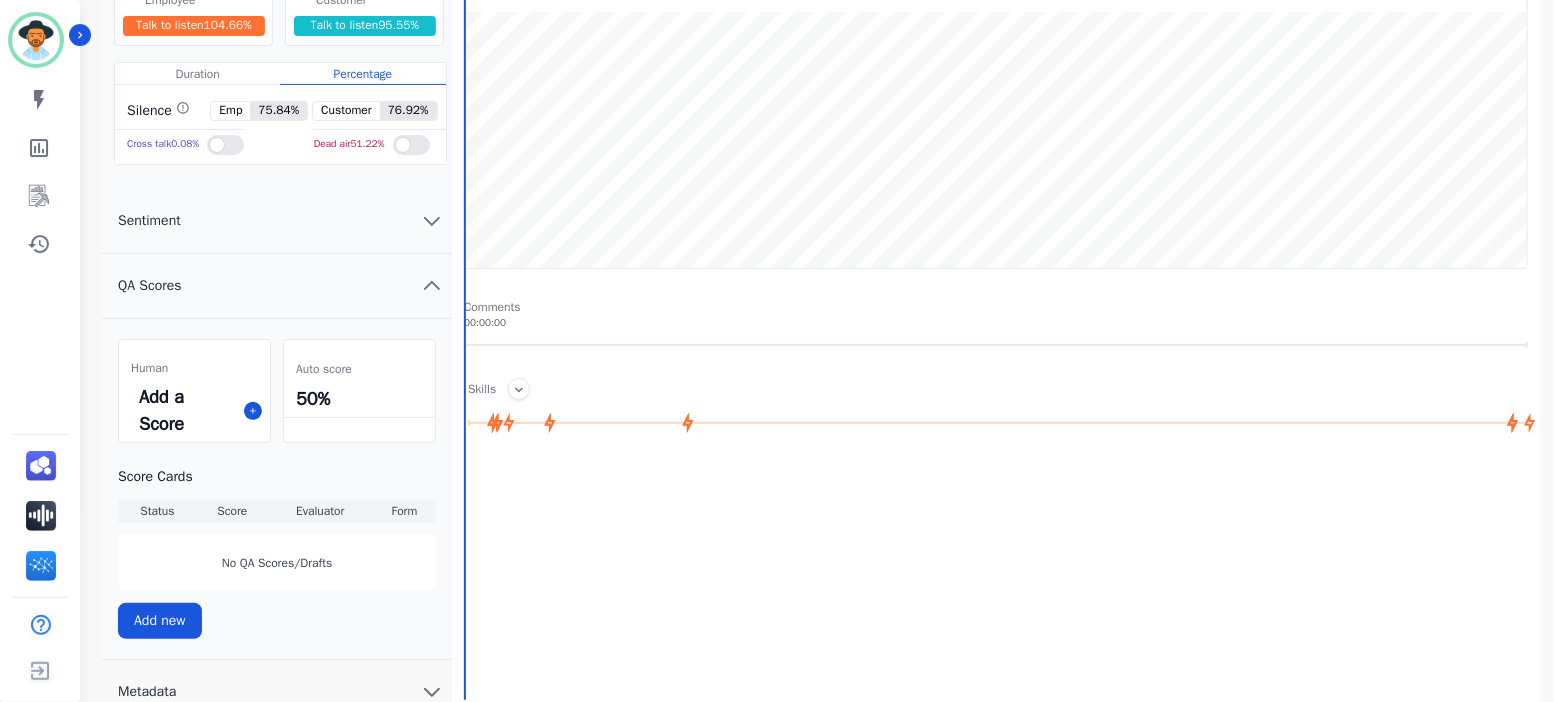 scroll, scrollTop: 200, scrollLeft: 0, axis: vertical 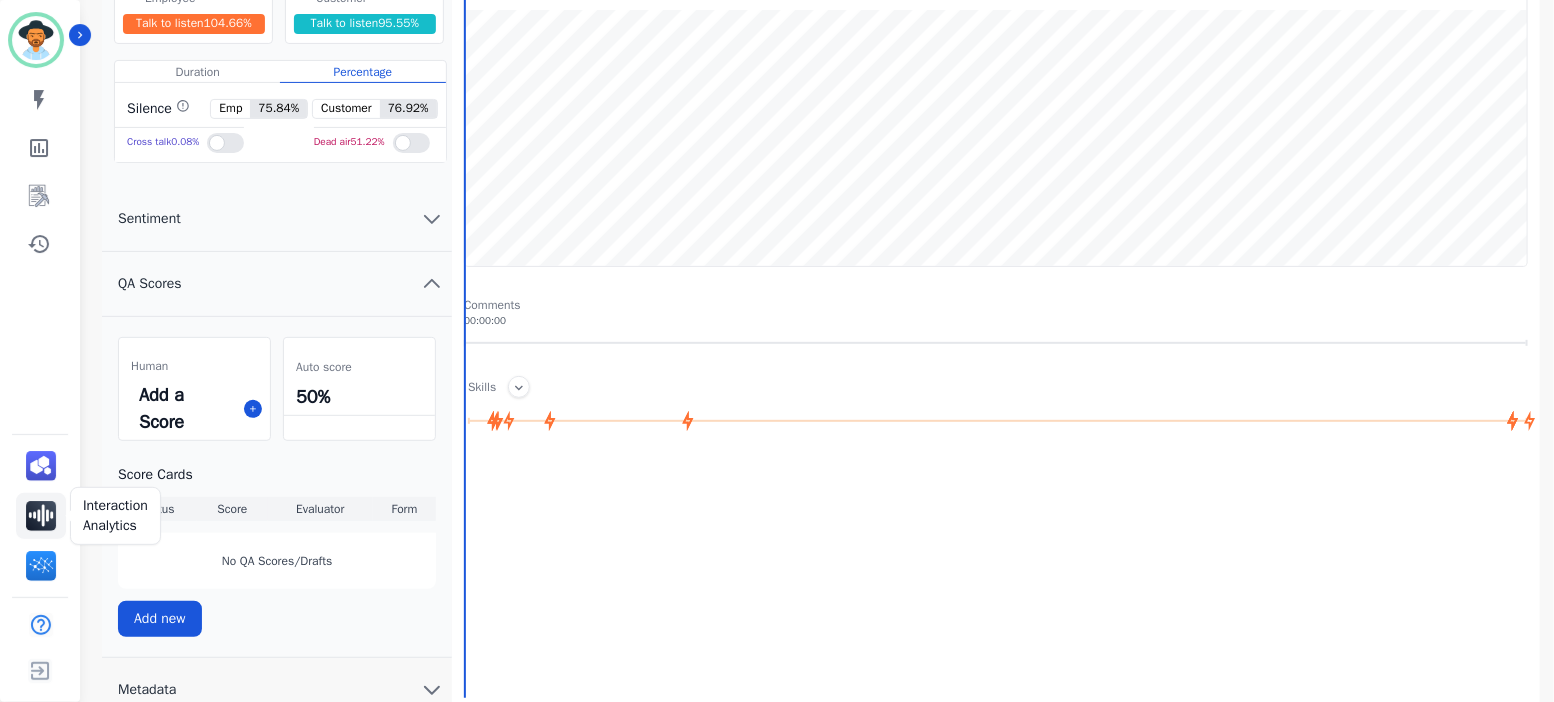 click at bounding box center (41, 516) 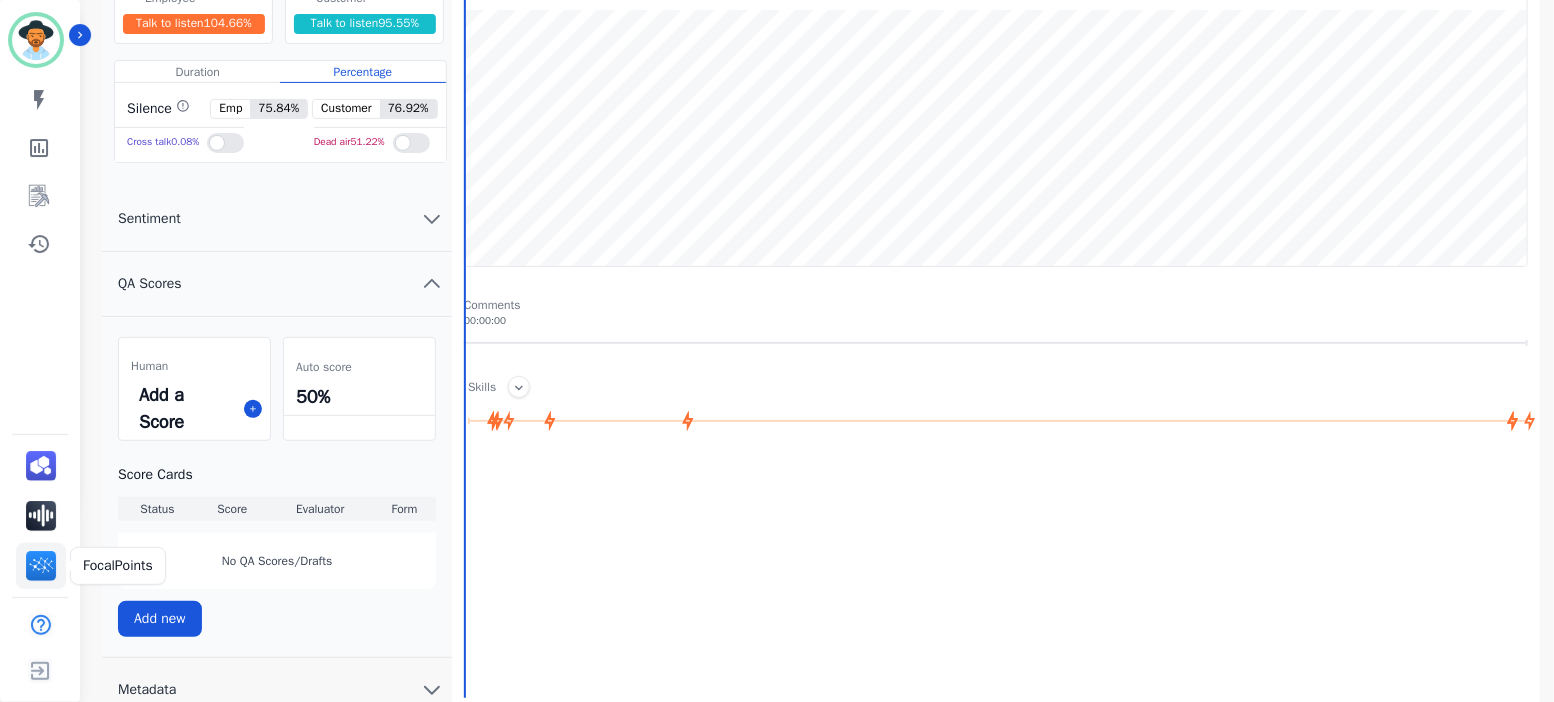 click at bounding box center (41, 566) 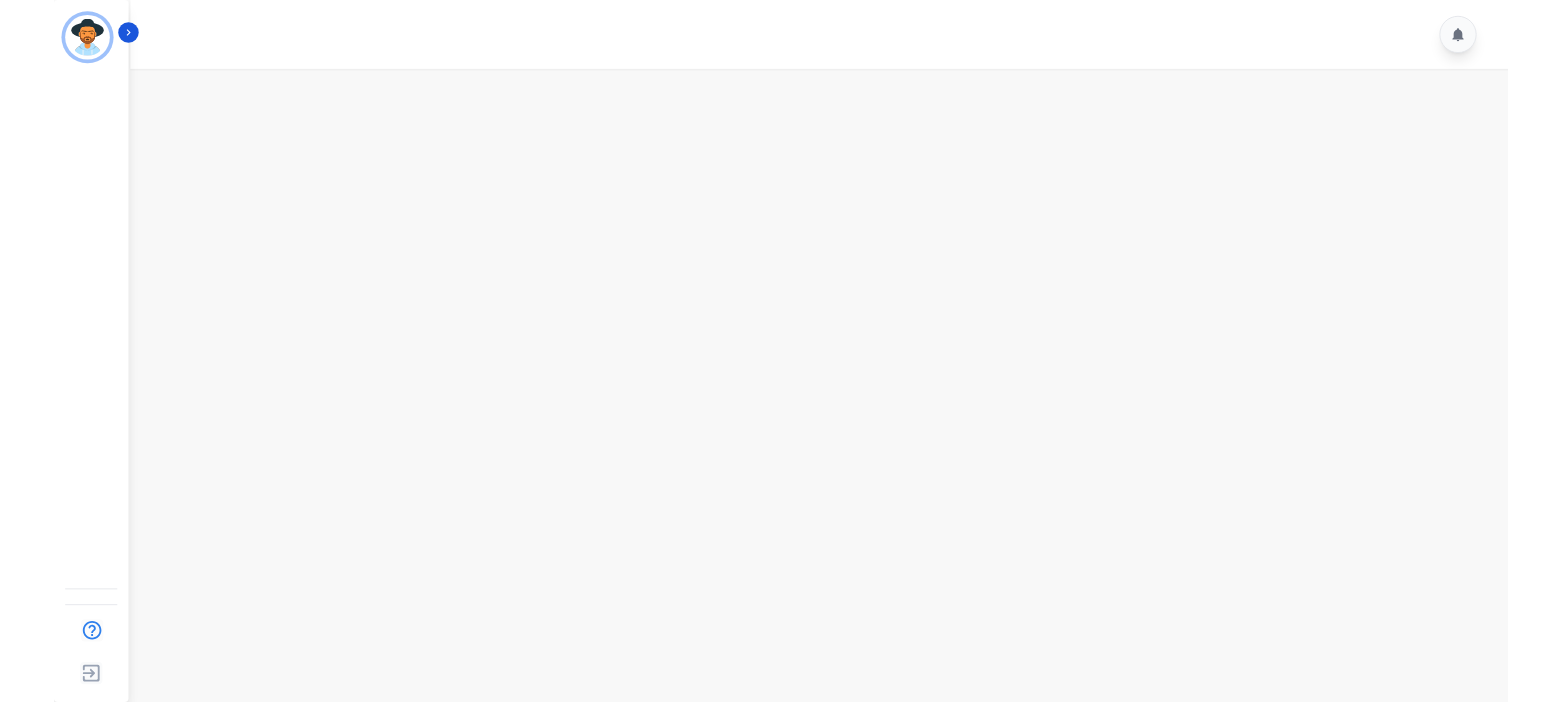 scroll, scrollTop: 0, scrollLeft: 0, axis: both 